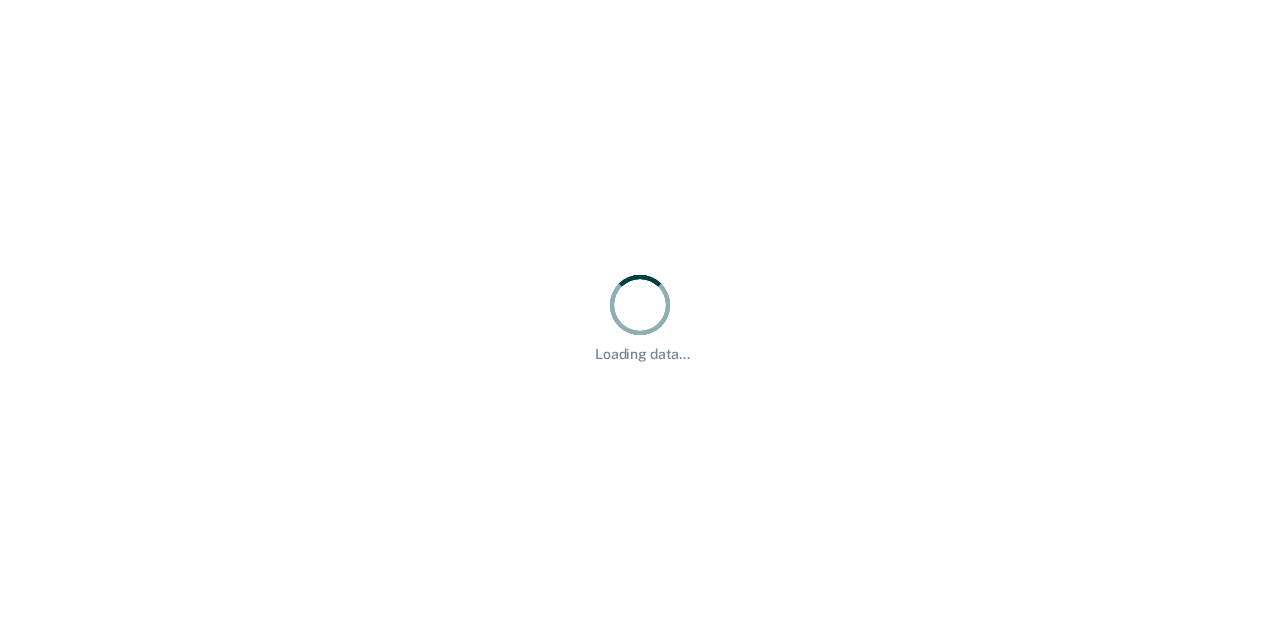 scroll, scrollTop: 0, scrollLeft: 0, axis: both 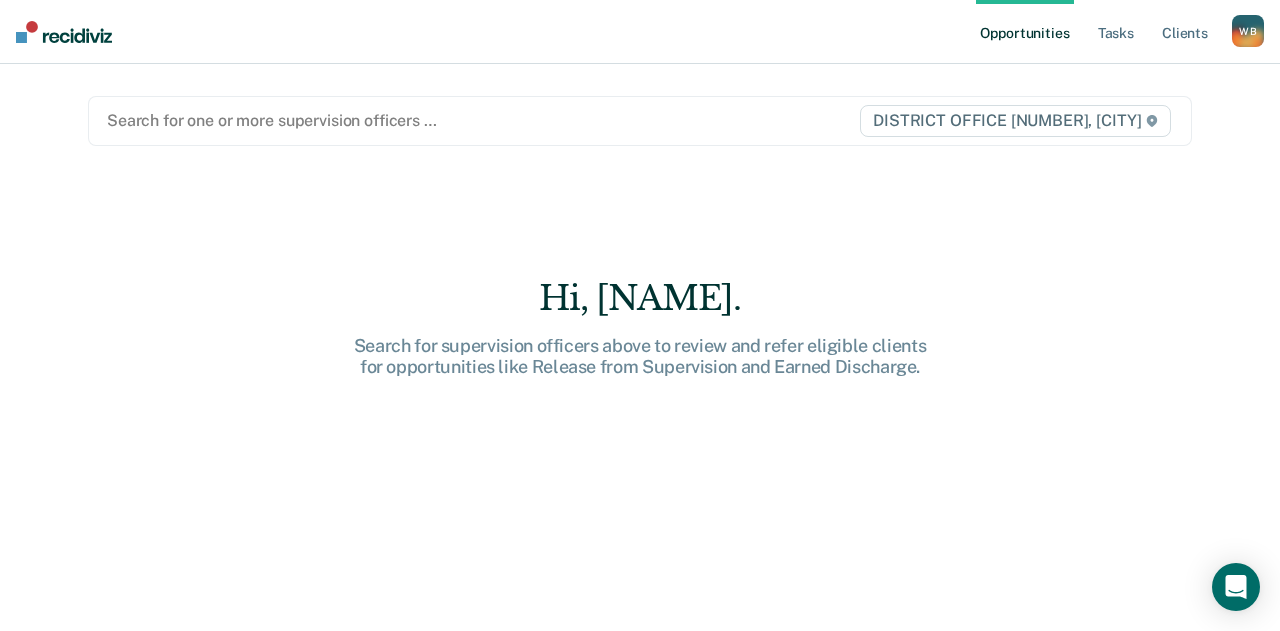 click at bounding box center [479, 120] 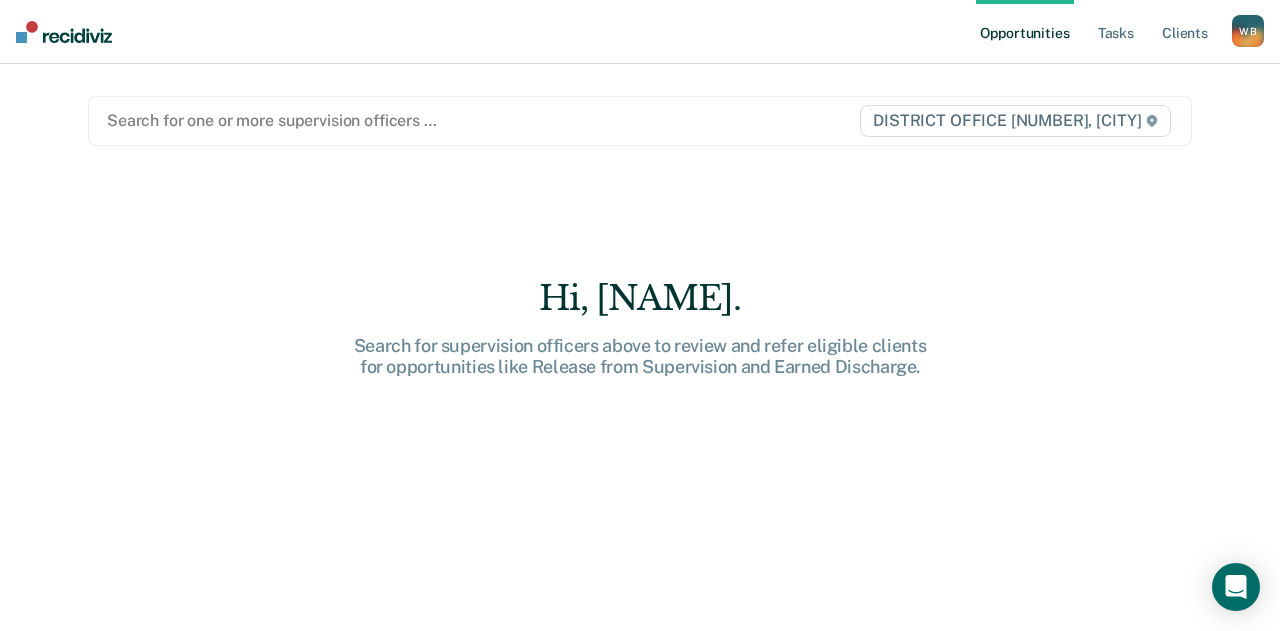 click on "Search for one or more supervision officers …" at bounding box center [479, 120] 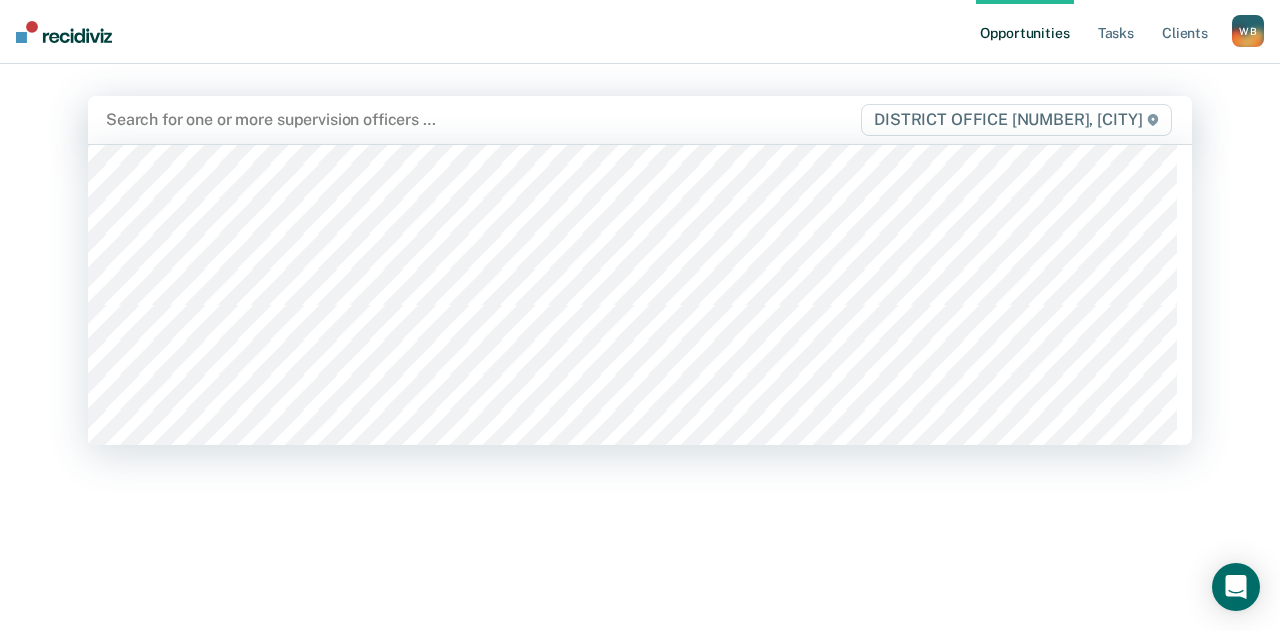 scroll, scrollTop: 348, scrollLeft: 0, axis: vertical 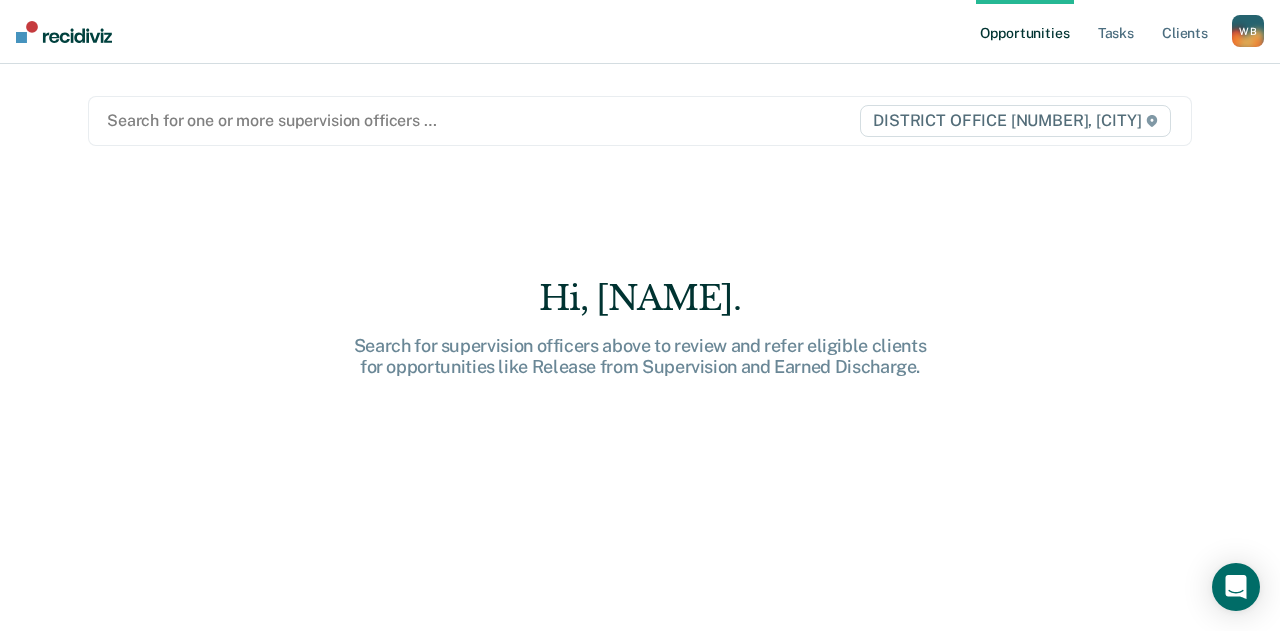 drag, startPoint x: 498, startPoint y: 145, endPoint x: 270, endPoint y: 410, distance: 349.58405 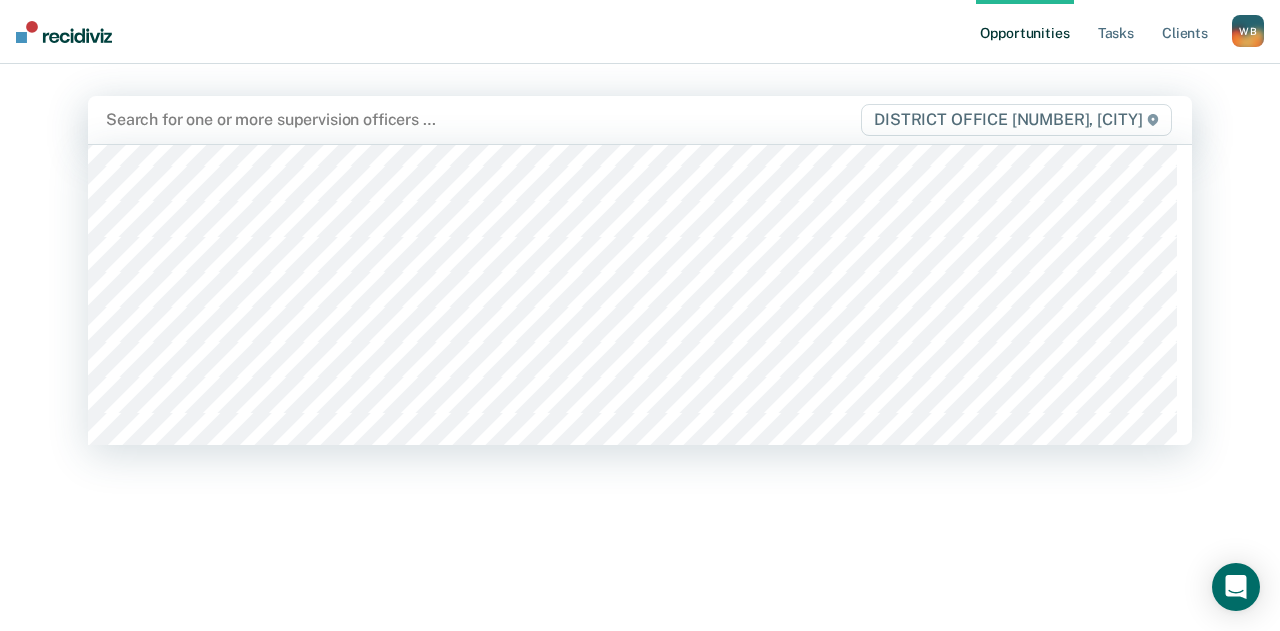 scroll, scrollTop: 24, scrollLeft: 0, axis: vertical 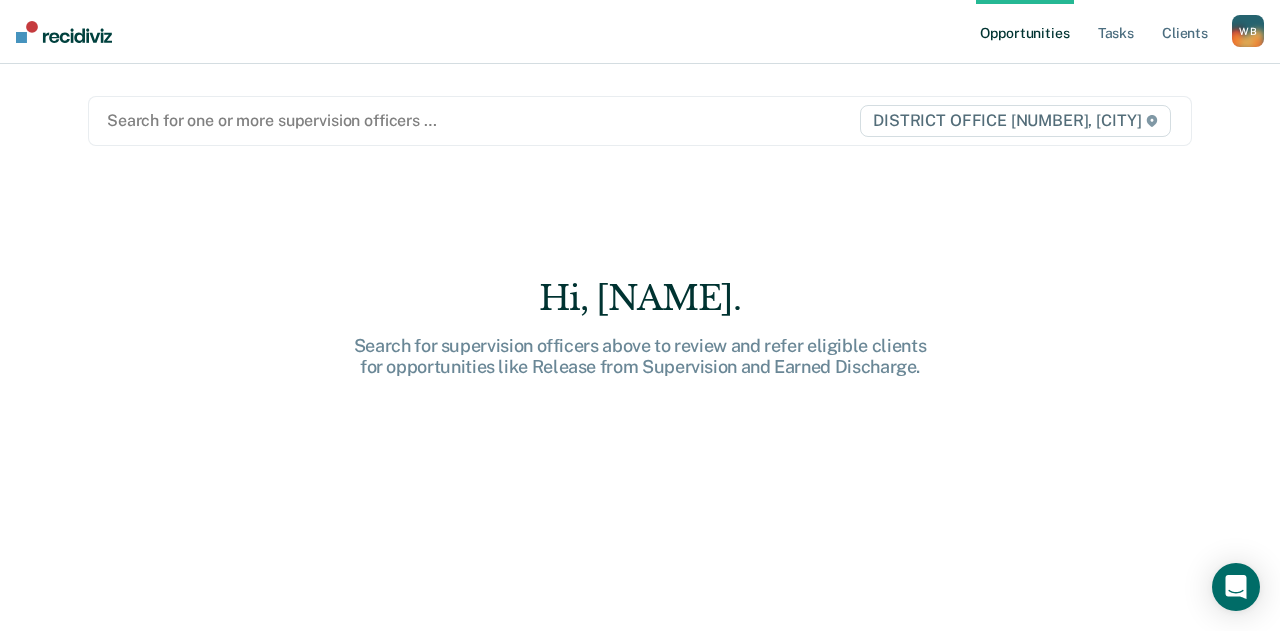 drag, startPoint x: 713, startPoint y: 145, endPoint x: 494, endPoint y: 141, distance: 219.03653 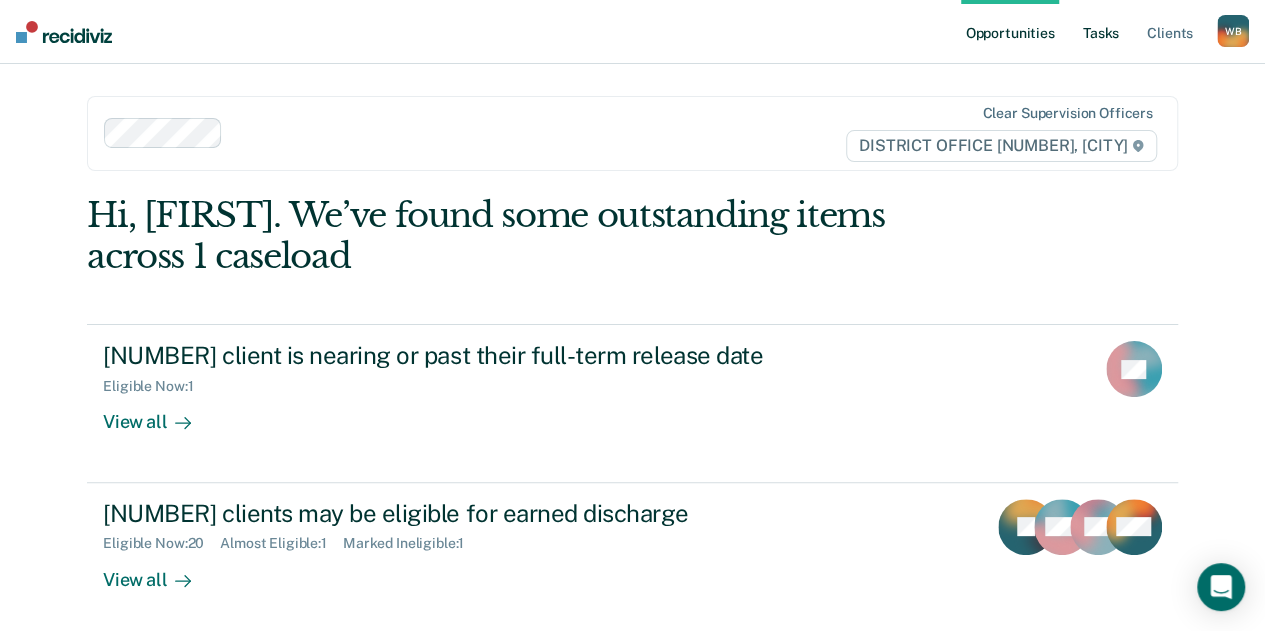 click on "Tasks" at bounding box center [1101, 32] 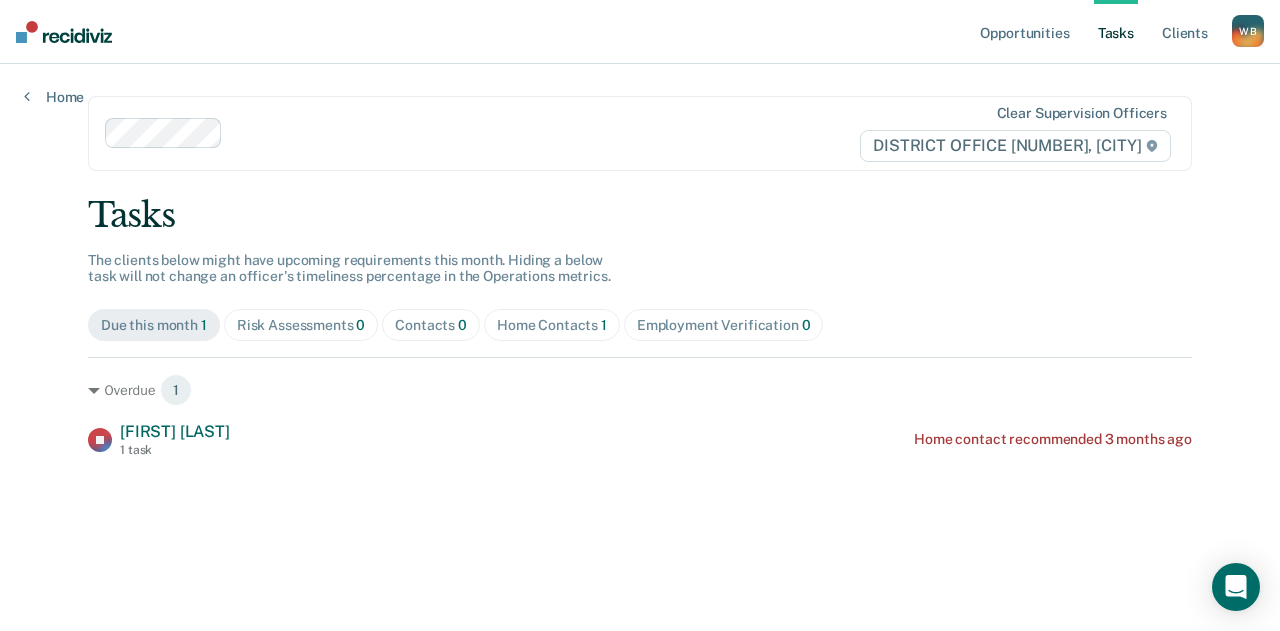 click on "Home Contacts 1" at bounding box center [301, 325] 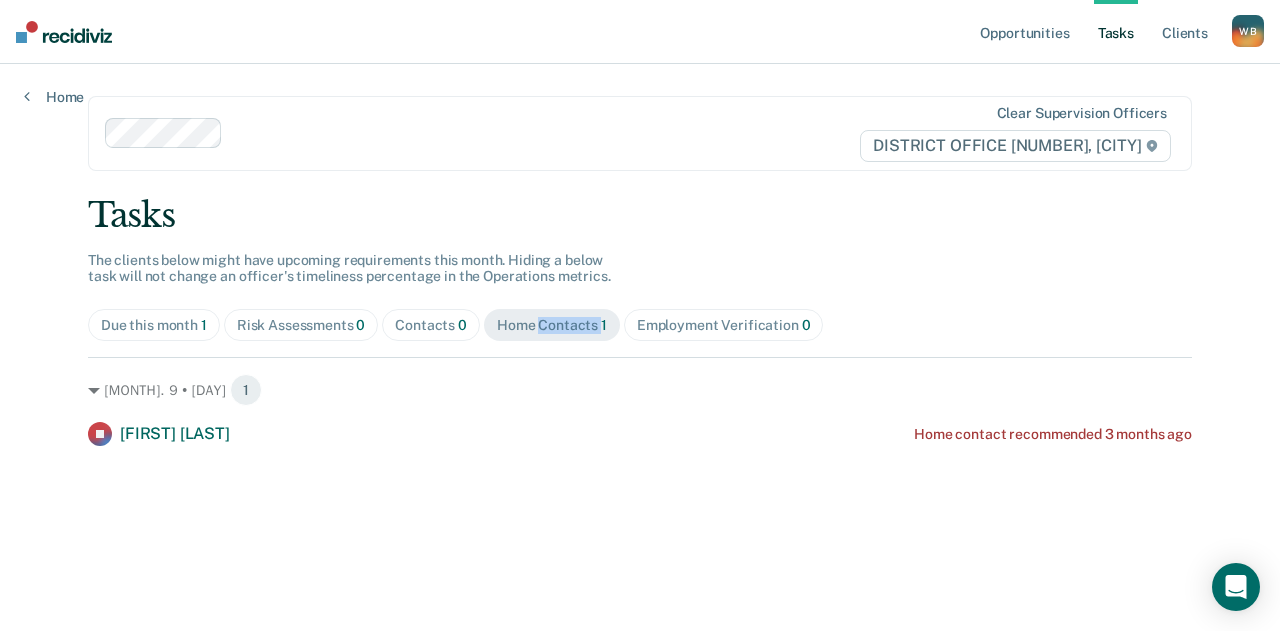 click on "Home Contacts 1" at bounding box center (552, 325) 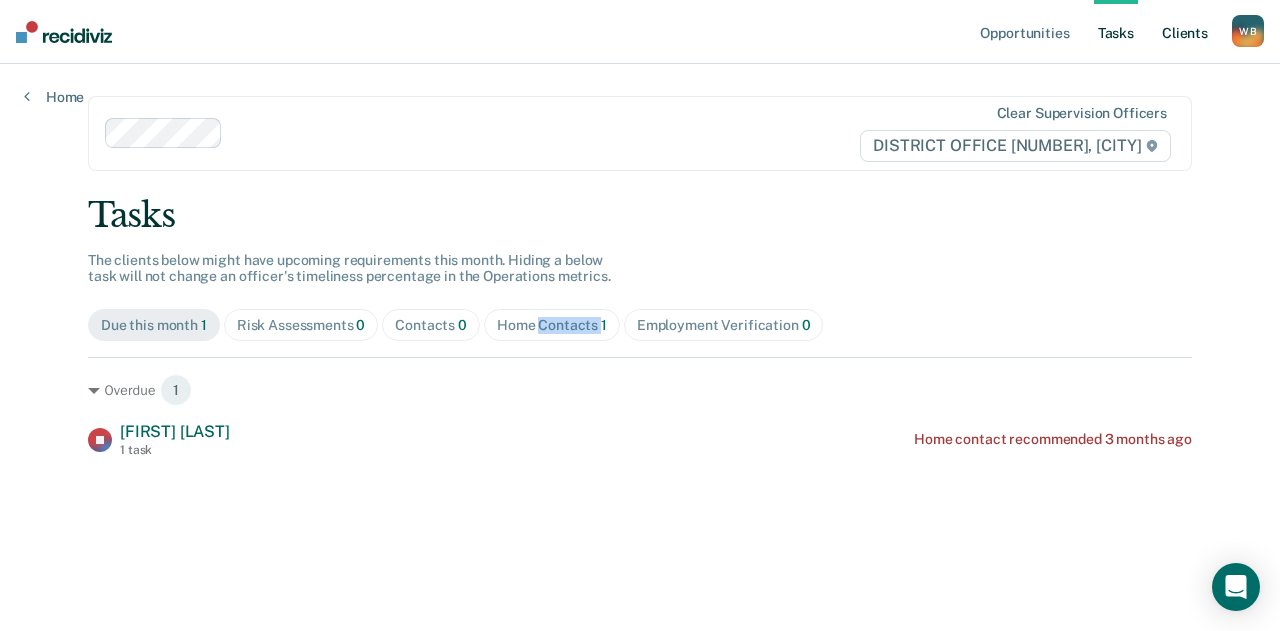 click on "Client s" at bounding box center [1185, 32] 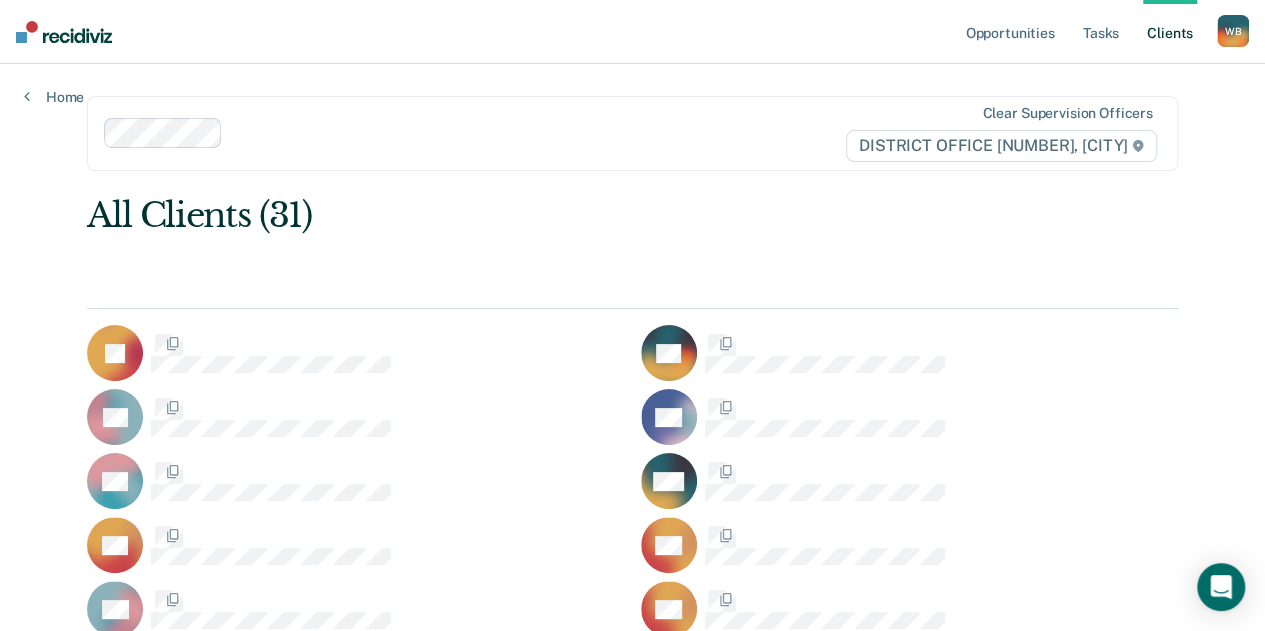 click on "Client s" at bounding box center [1170, 32] 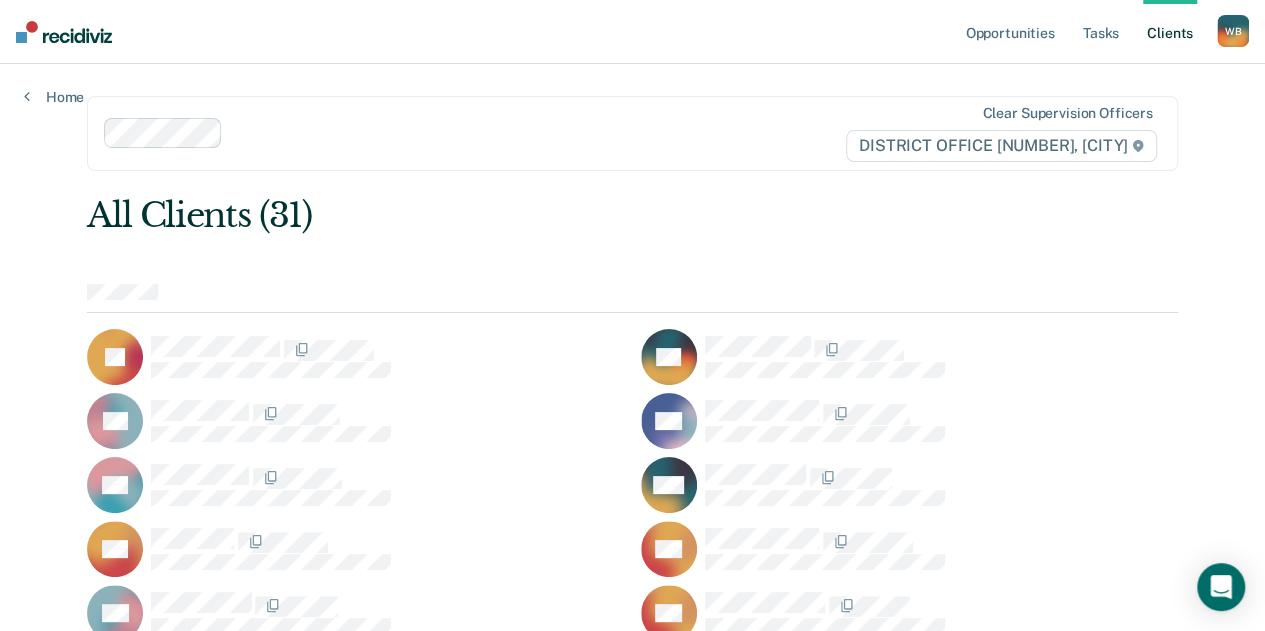 click on "Client s" at bounding box center (1170, 32) 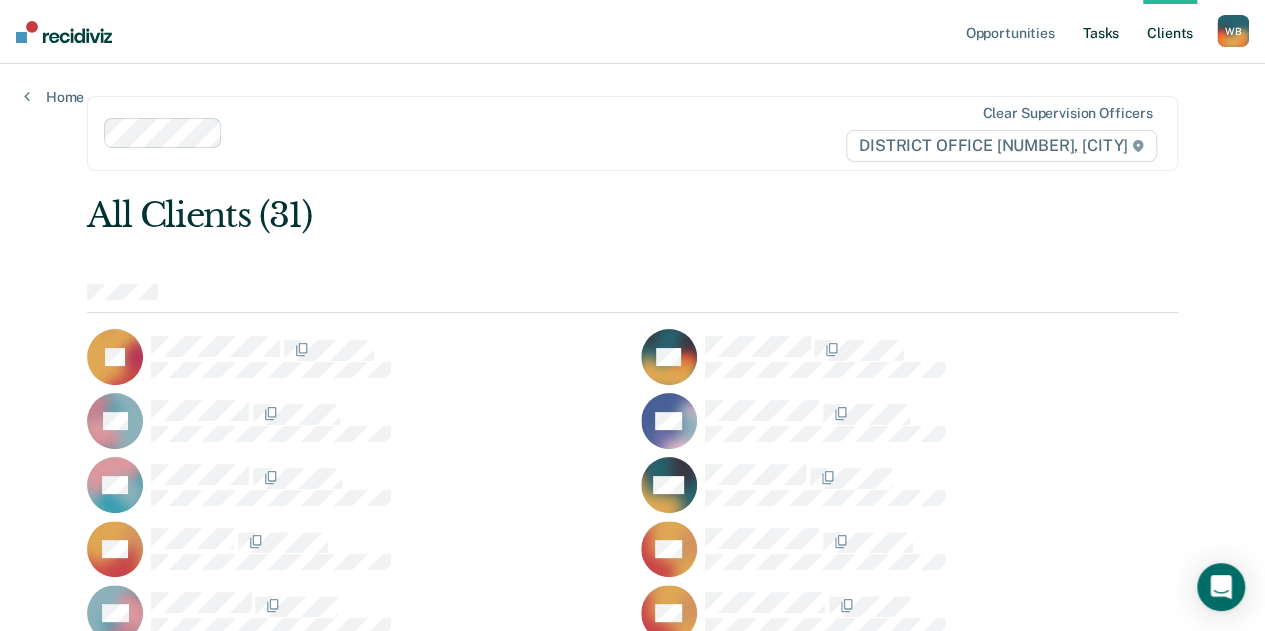 click on "Tasks" at bounding box center (1101, 32) 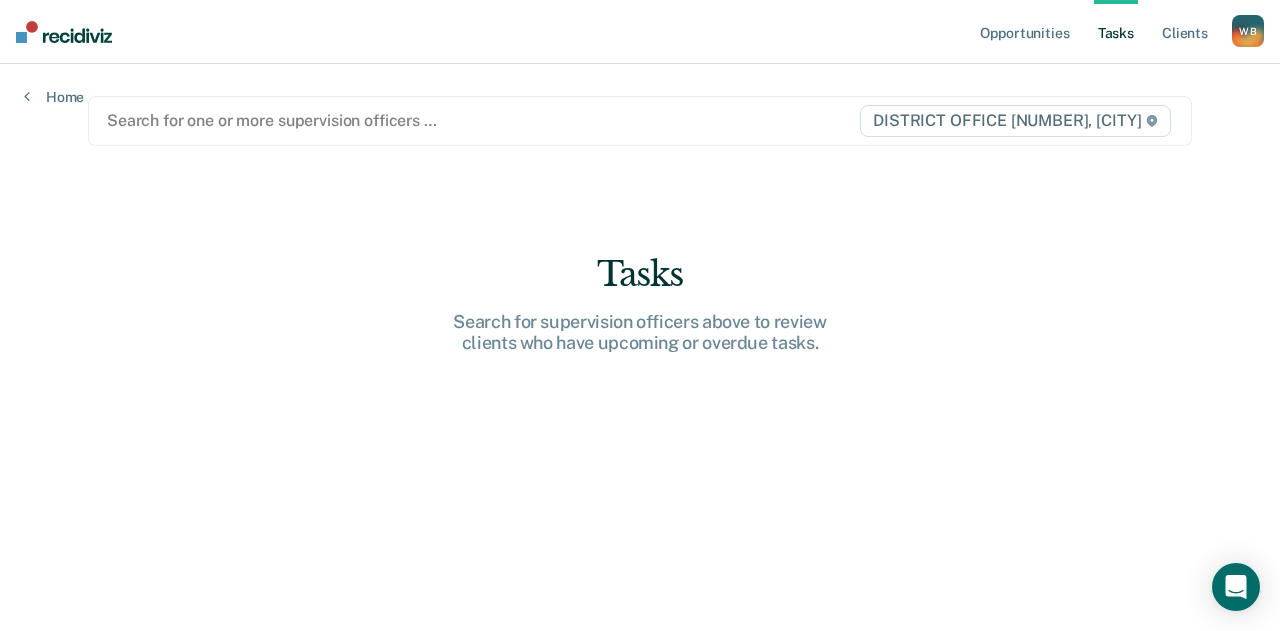 click at bounding box center [479, 120] 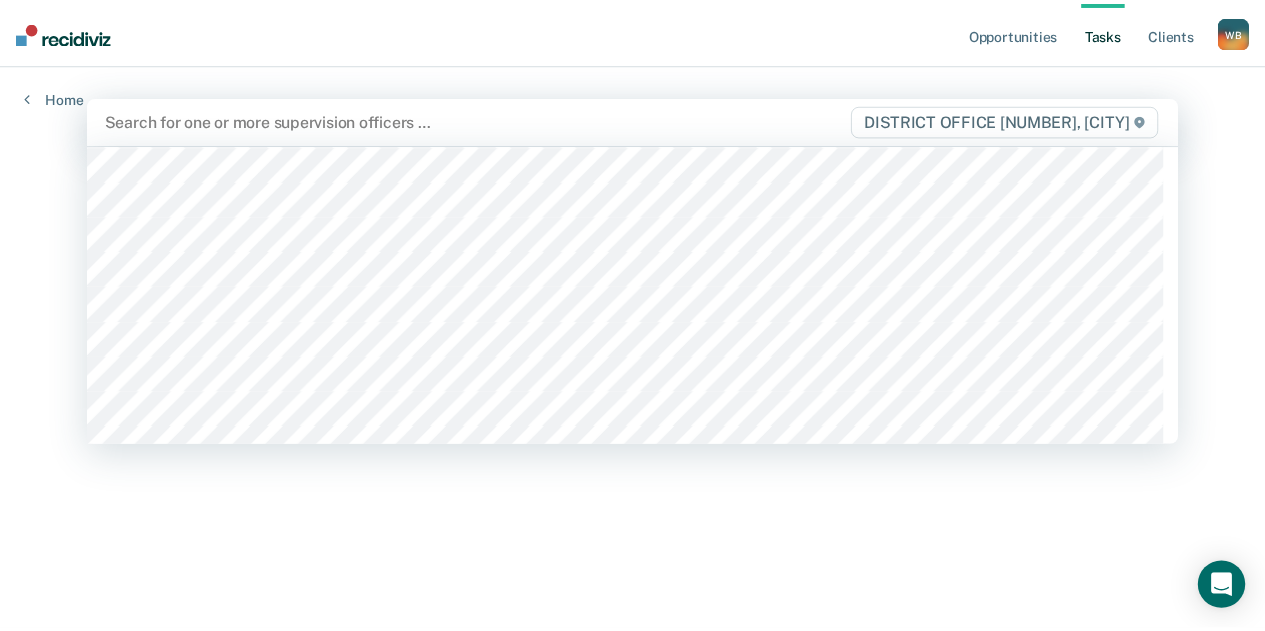 scroll, scrollTop: 326, scrollLeft: 0, axis: vertical 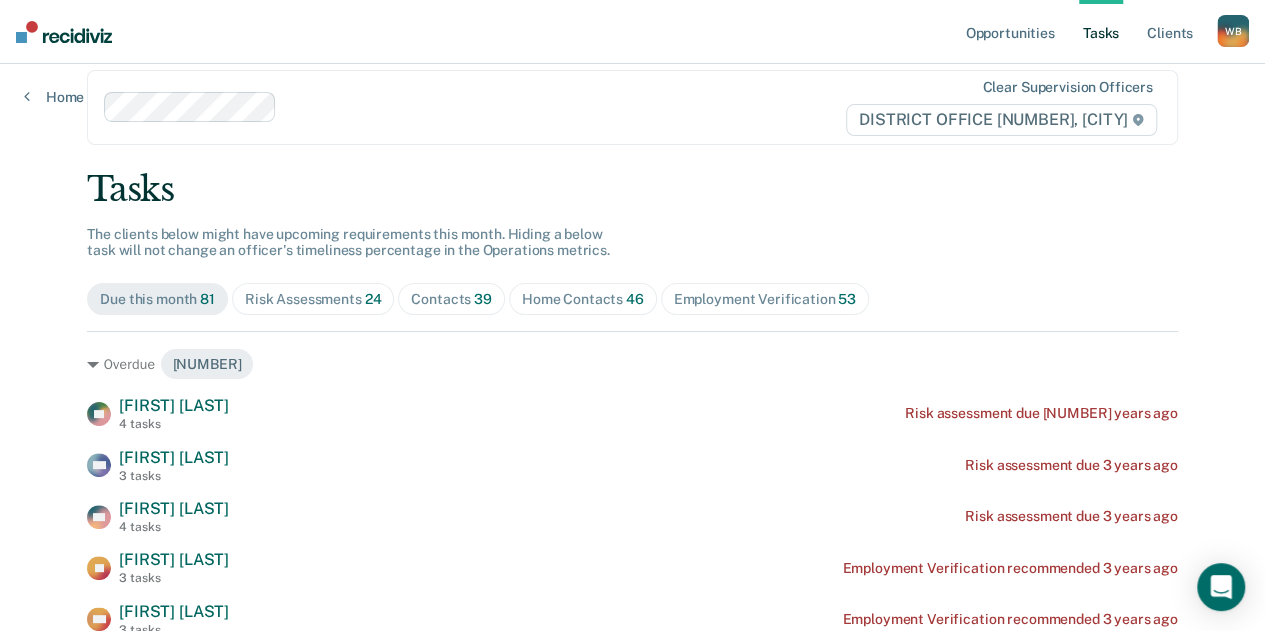 click on "Home Contacts   [NUMBER]" at bounding box center [313, 299] 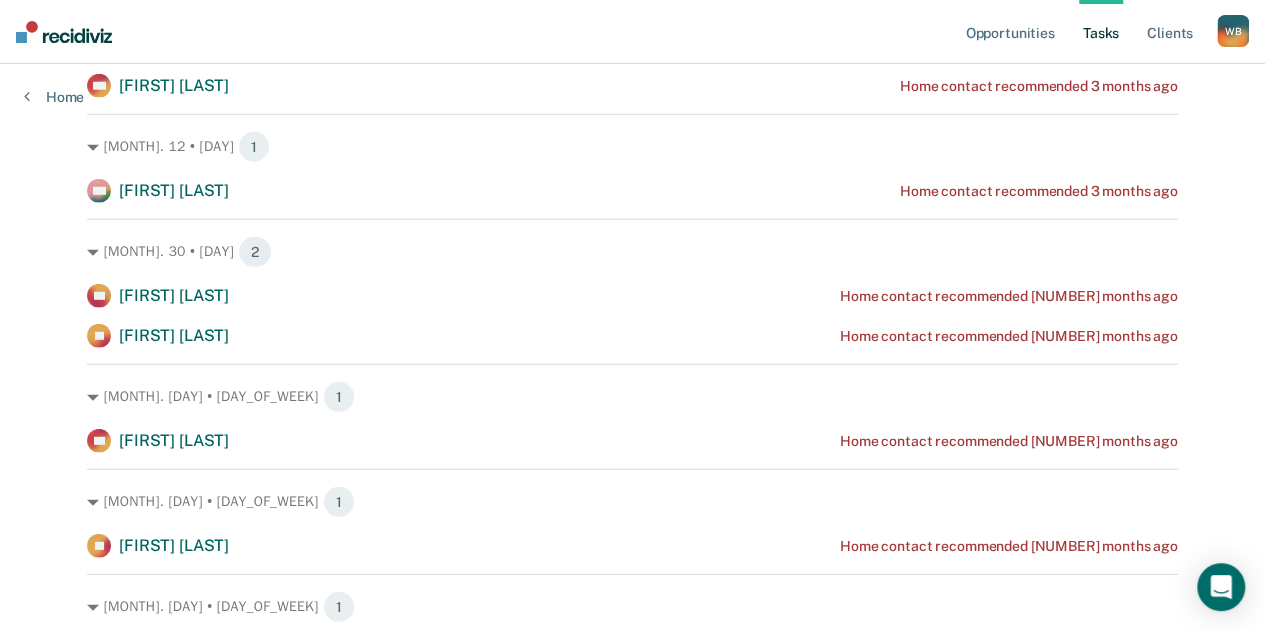 scroll, scrollTop: 2552, scrollLeft: 0, axis: vertical 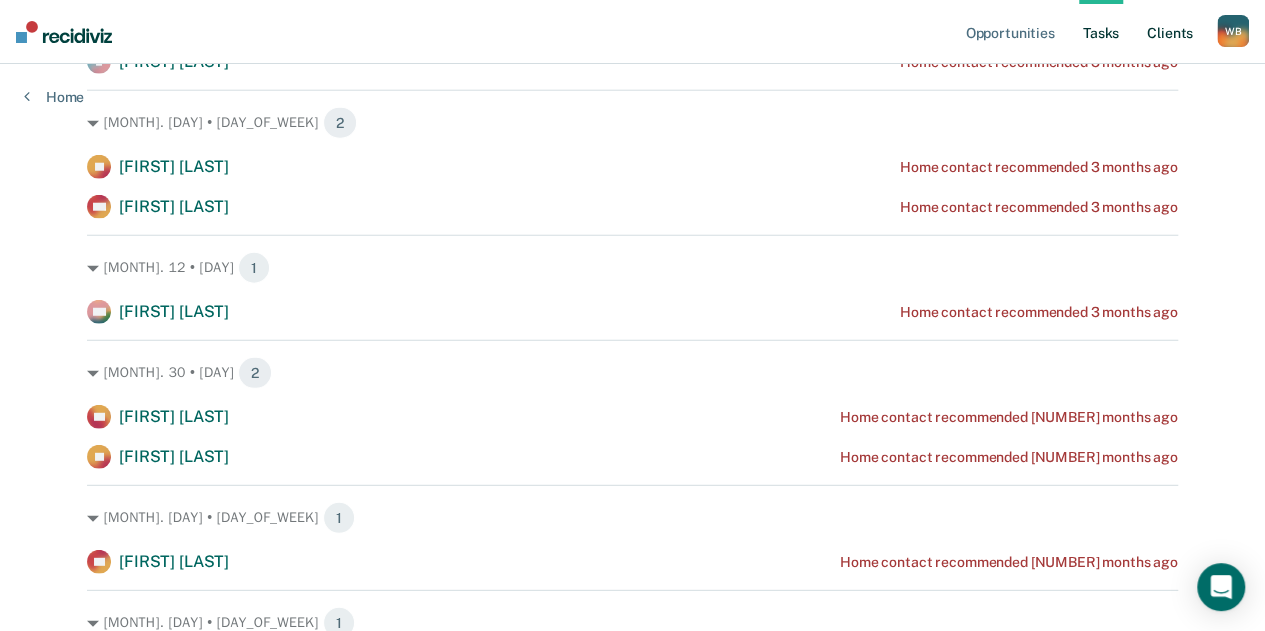 click on "Client s" at bounding box center [1170, 32] 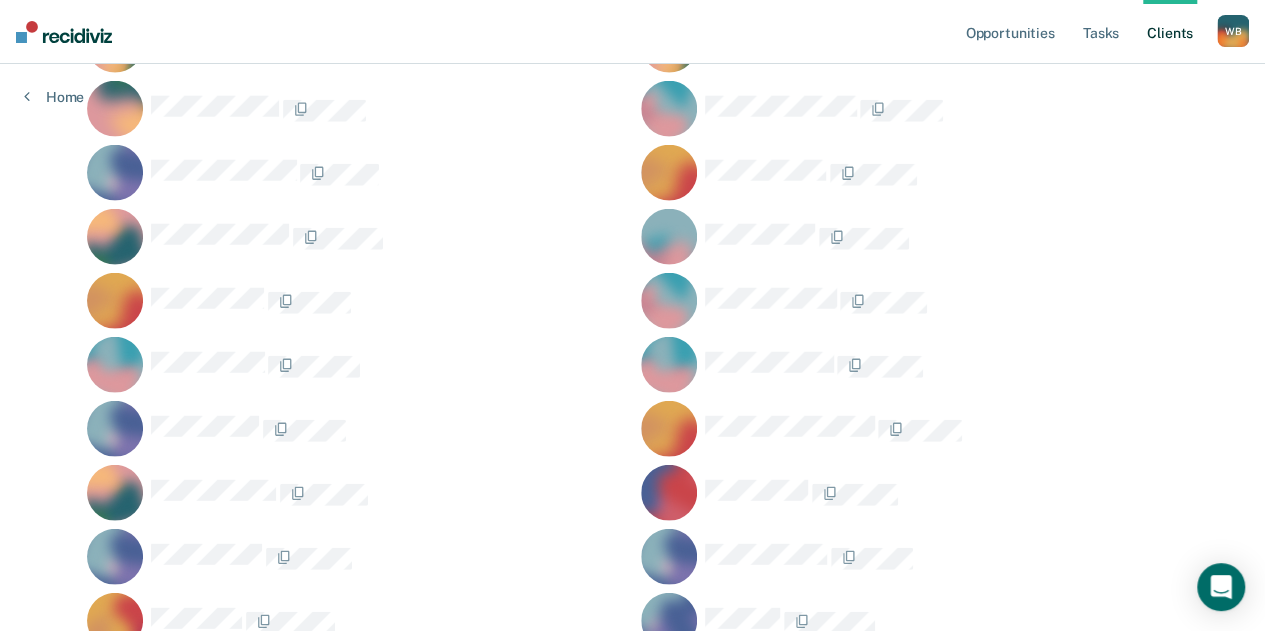 scroll, scrollTop: 0, scrollLeft: 0, axis: both 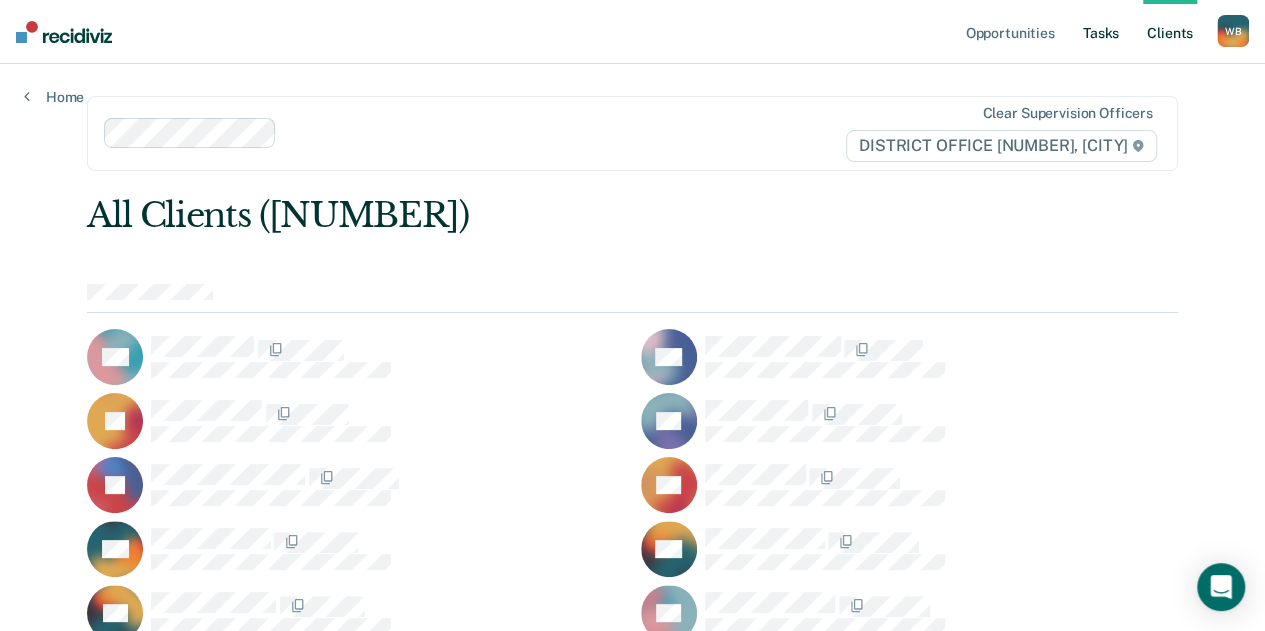 click on "Tasks" at bounding box center (1101, 32) 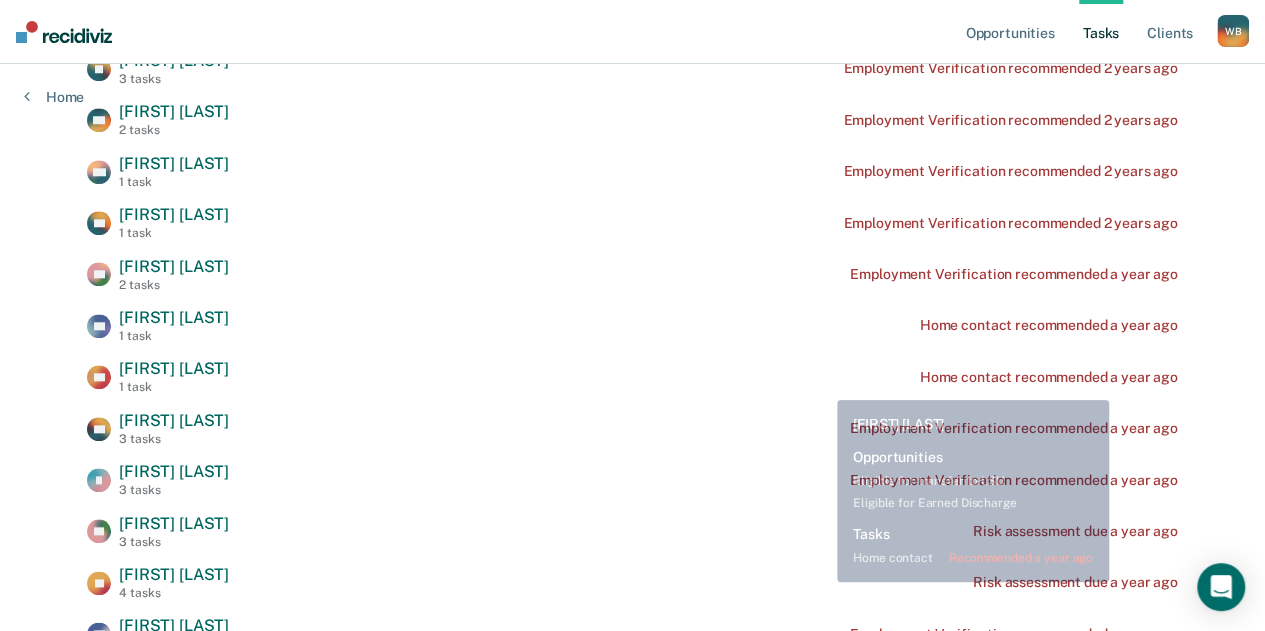 scroll, scrollTop: 0, scrollLeft: 0, axis: both 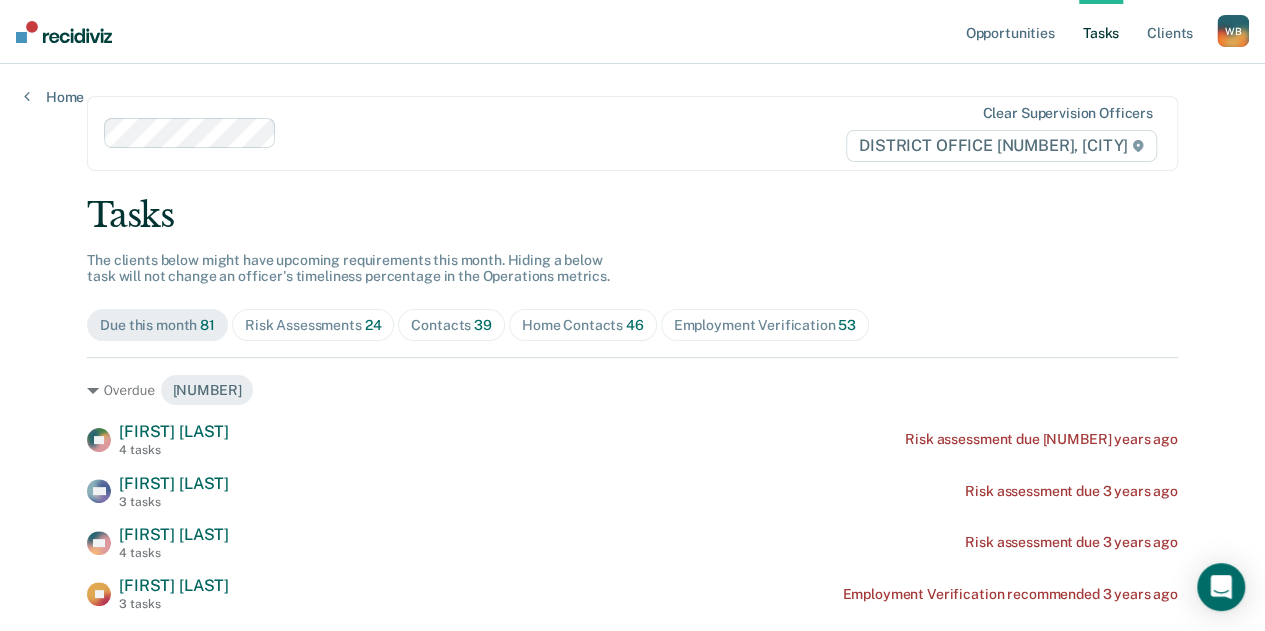 click on "Contacts   [NUMBER]" at bounding box center (313, 325) 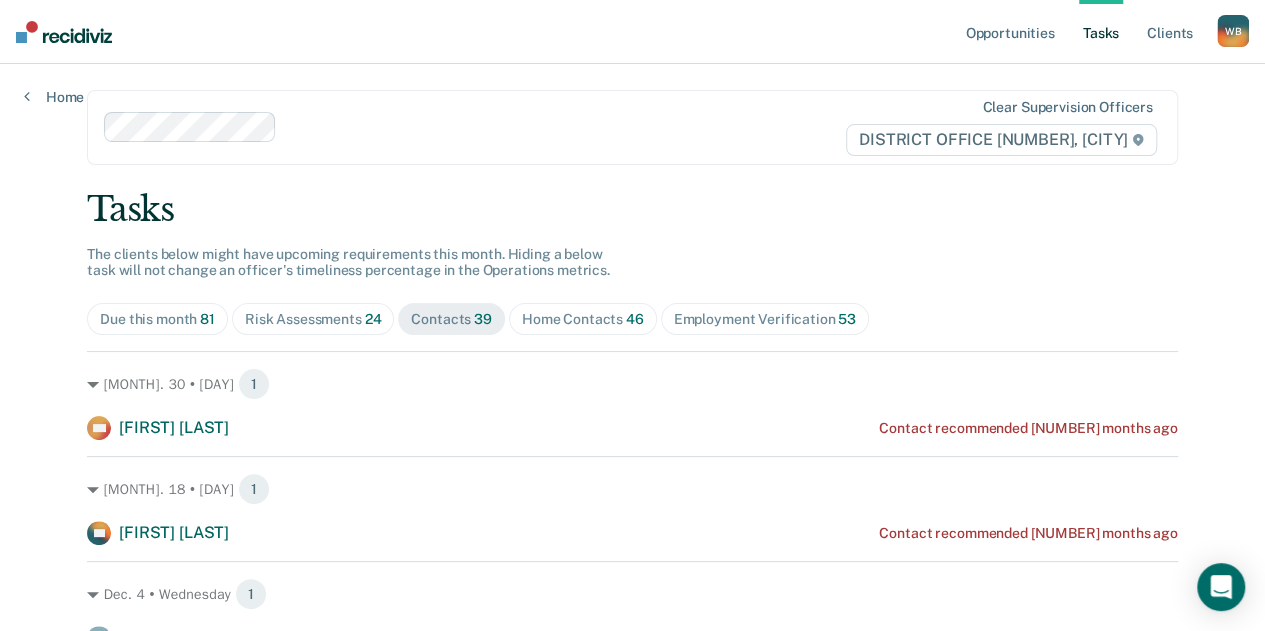 scroll, scrollTop: 0, scrollLeft: 0, axis: both 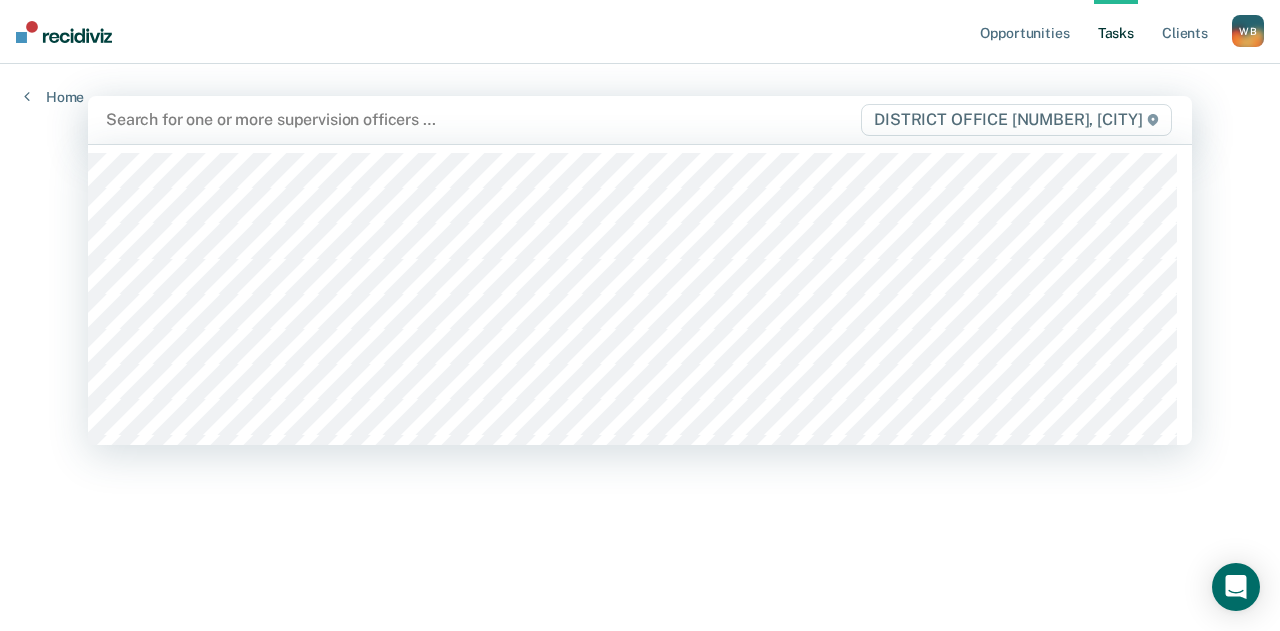 click at bounding box center [479, 119] 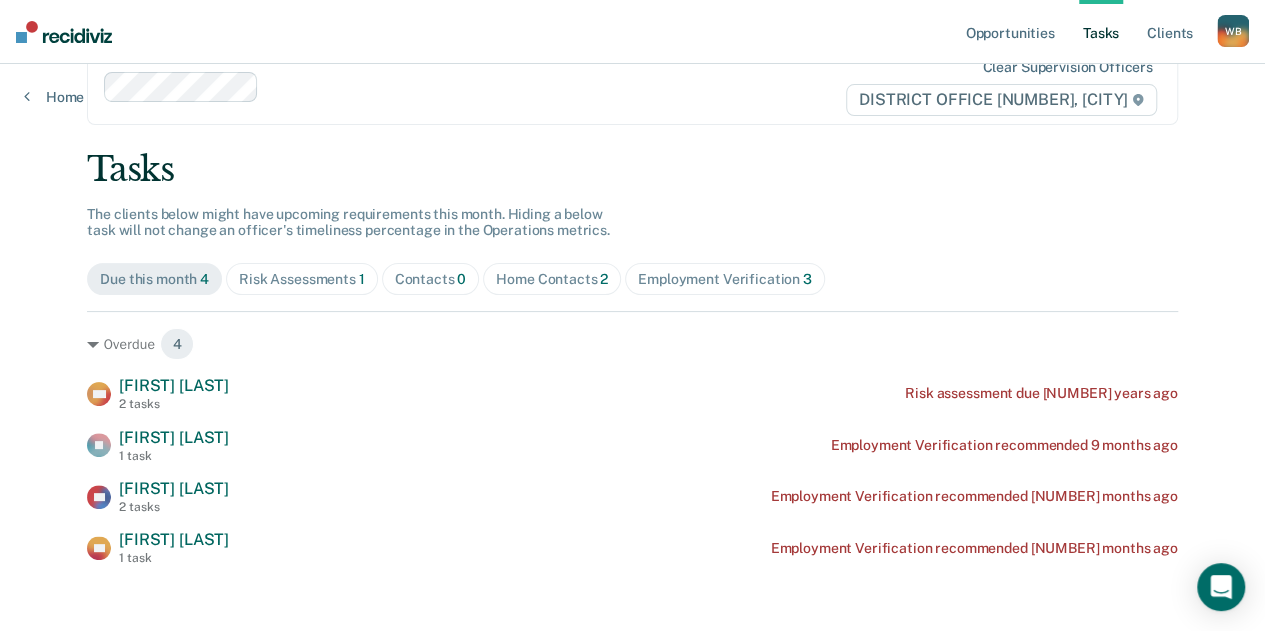 scroll, scrollTop: 60, scrollLeft: 0, axis: vertical 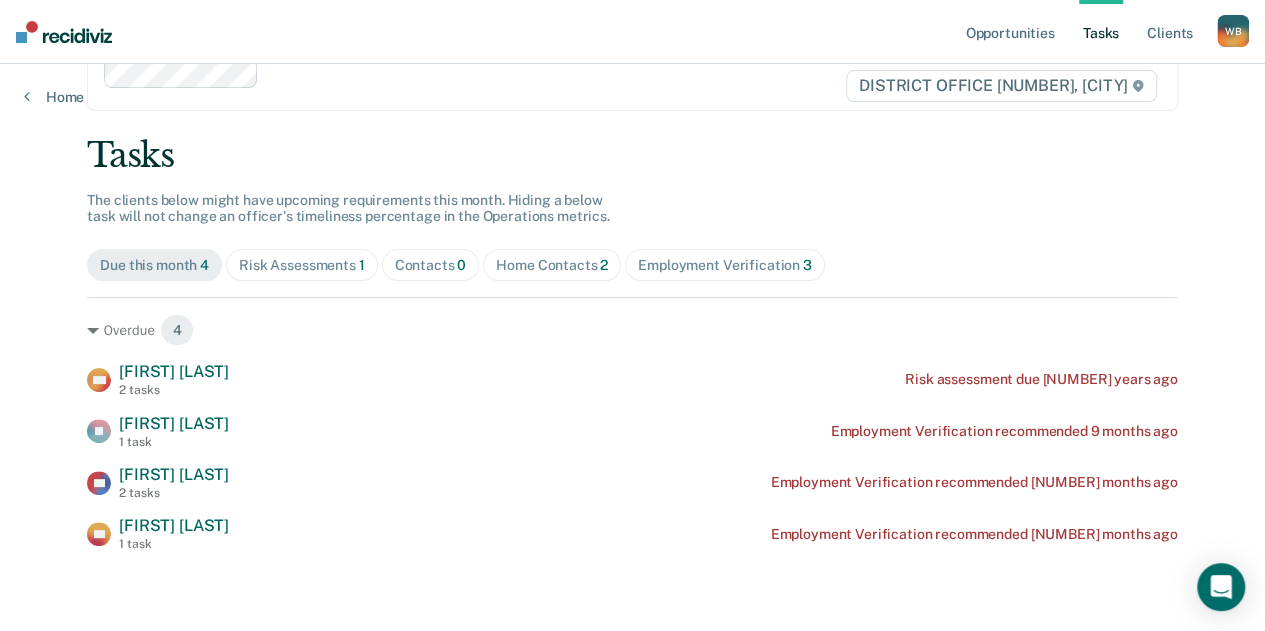 click on "Home Contacts   [NUMBER]" at bounding box center (302, 265) 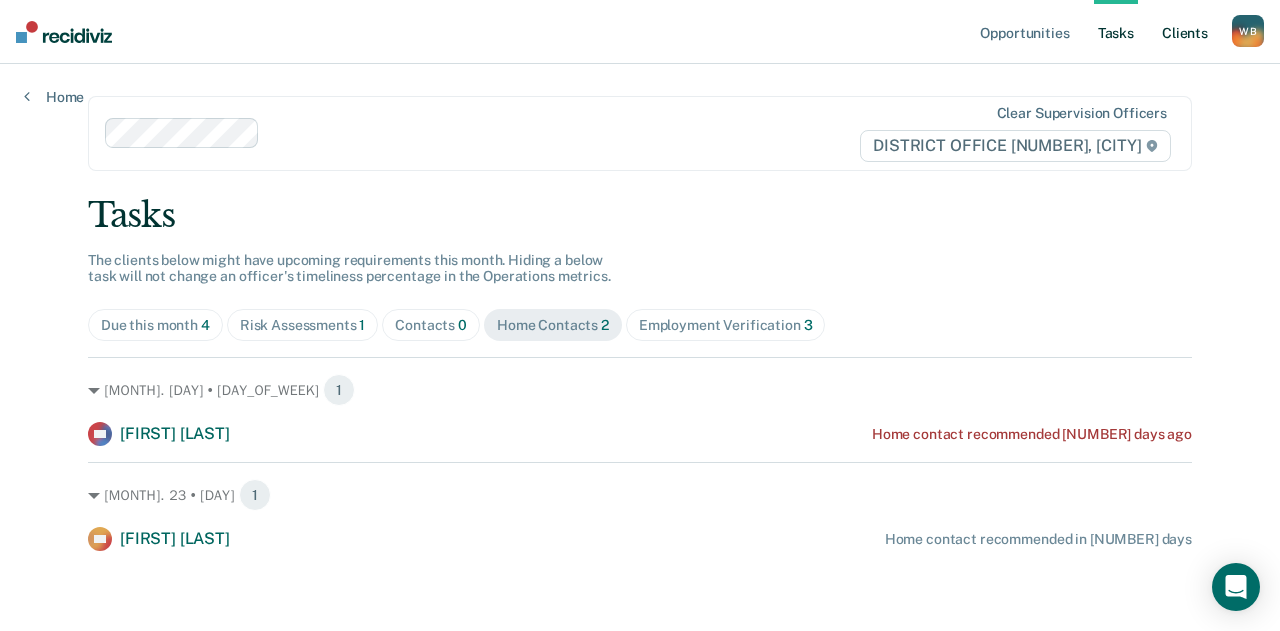 click on "Client s" at bounding box center [1185, 32] 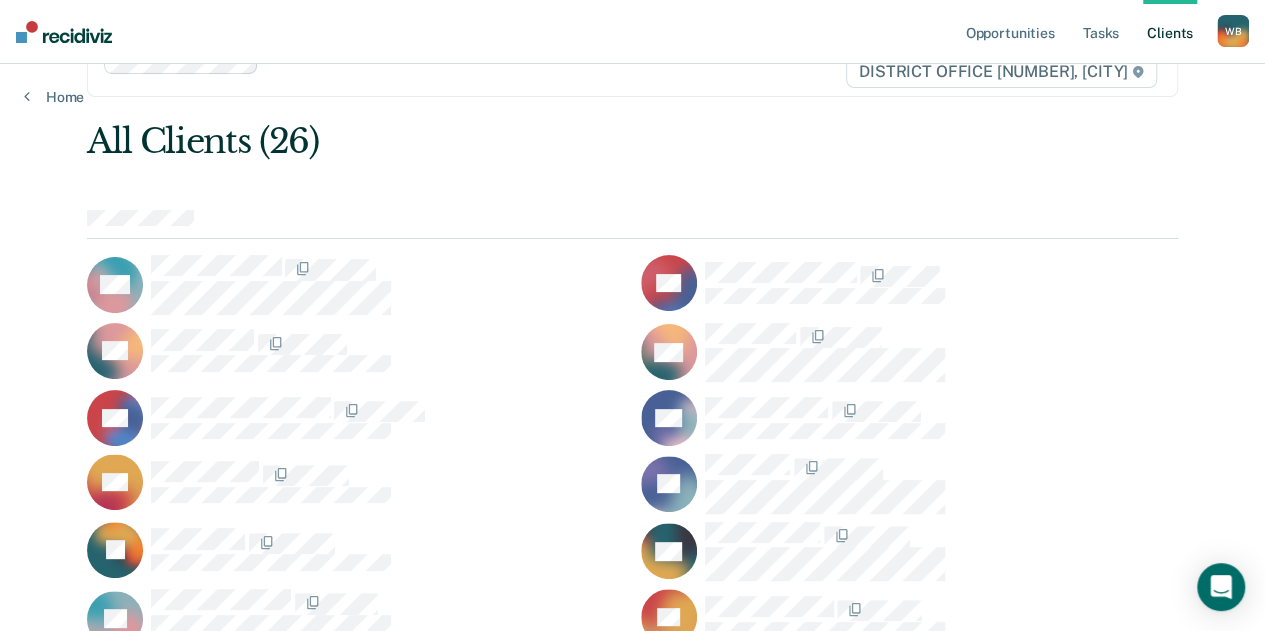 scroll, scrollTop: 0, scrollLeft: 0, axis: both 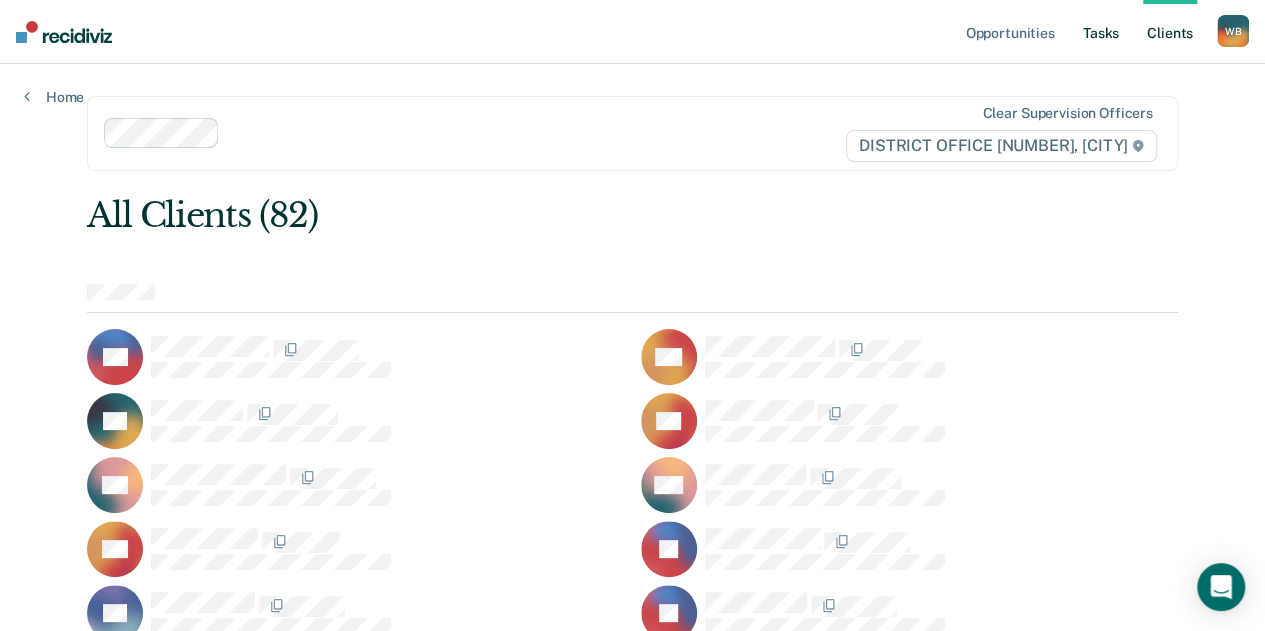 click on "Tasks" at bounding box center (1101, 32) 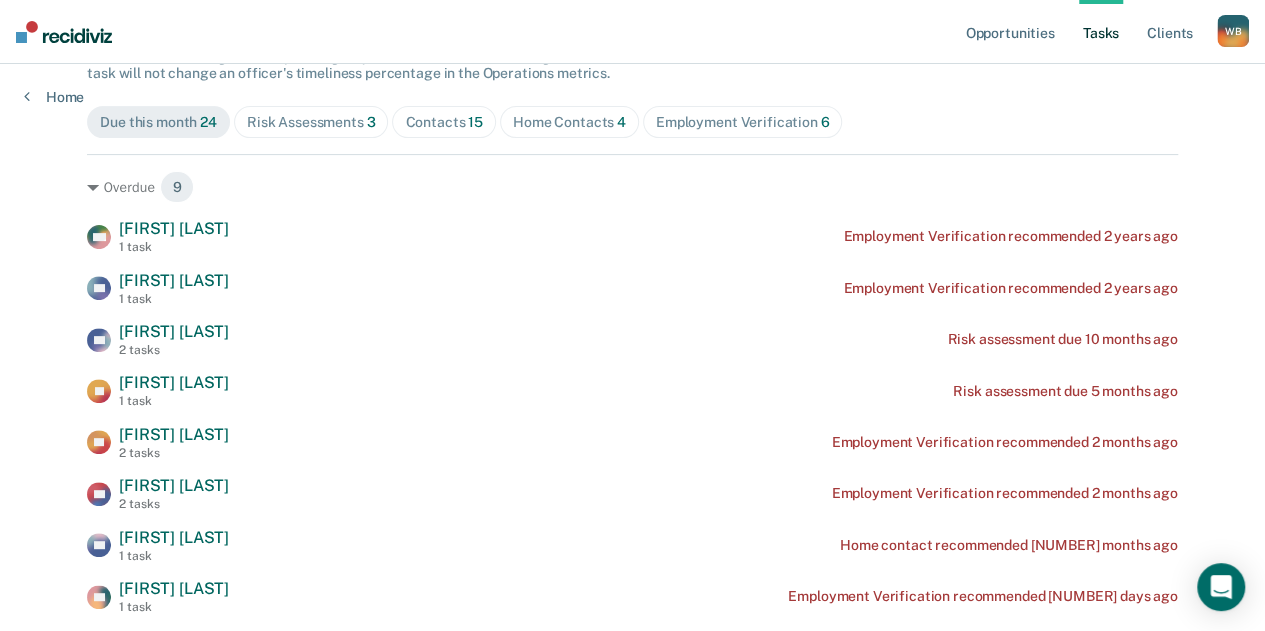 scroll, scrollTop: 198, scrollLeft: 0, axis: vertical 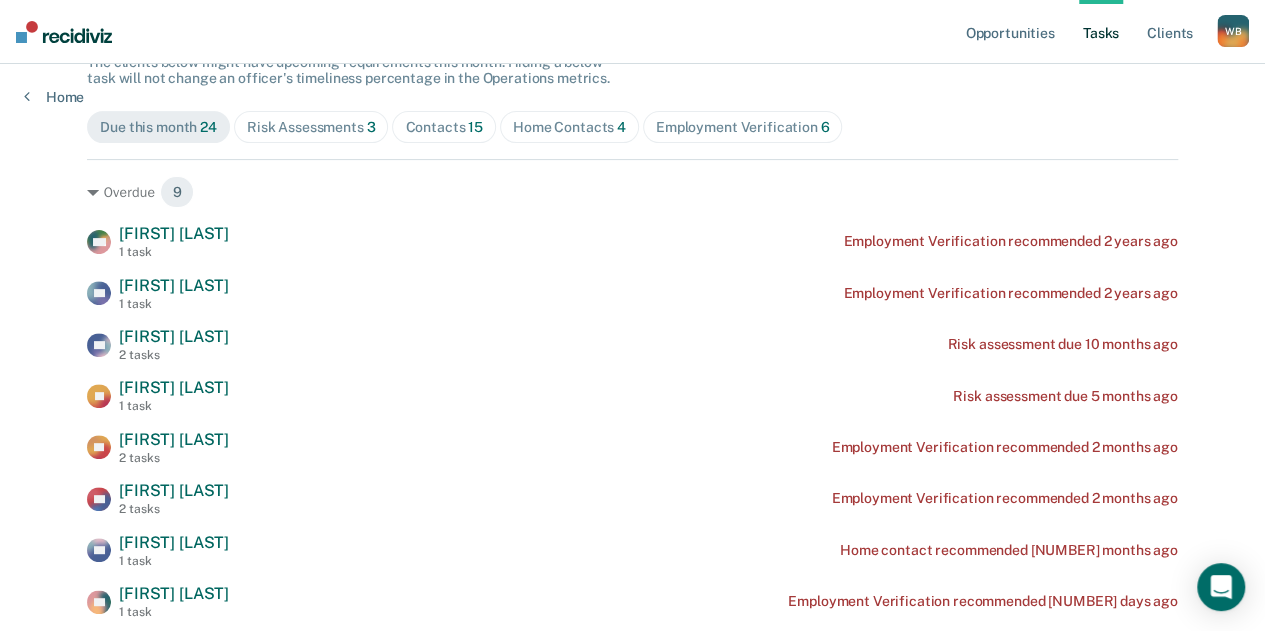 click on "Contacts   [NUMBER]" at bounding box center [311, 127] 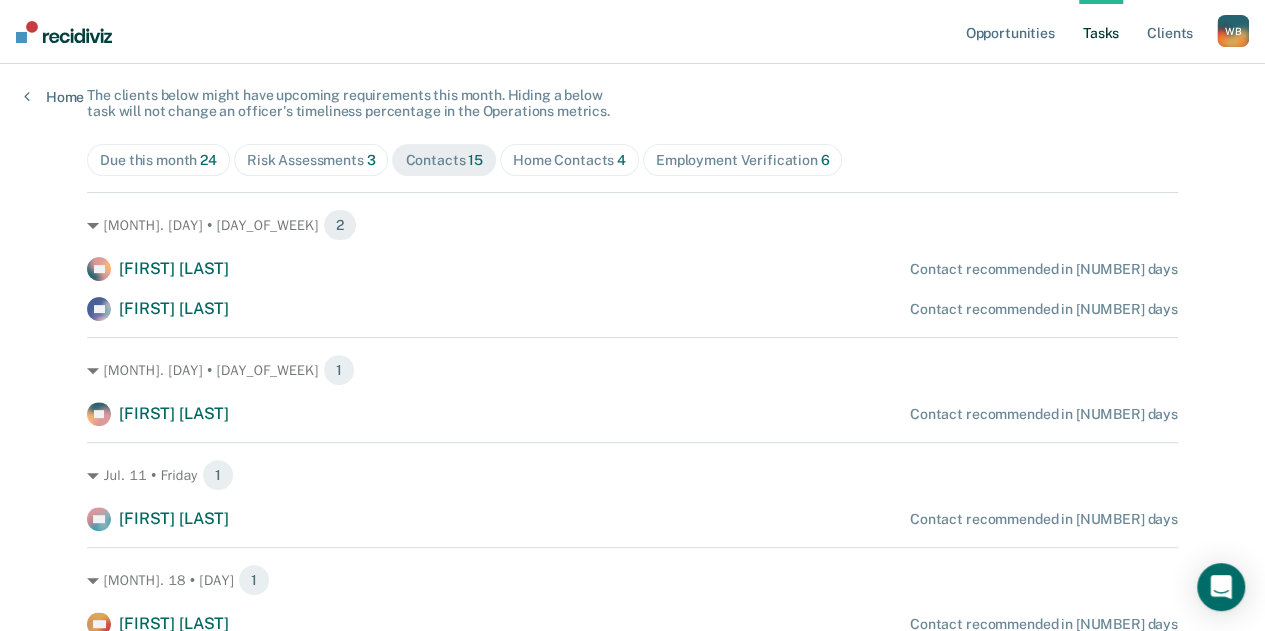 scroll, scrollTop: 163, scrollLeft: 0, axis: vertical 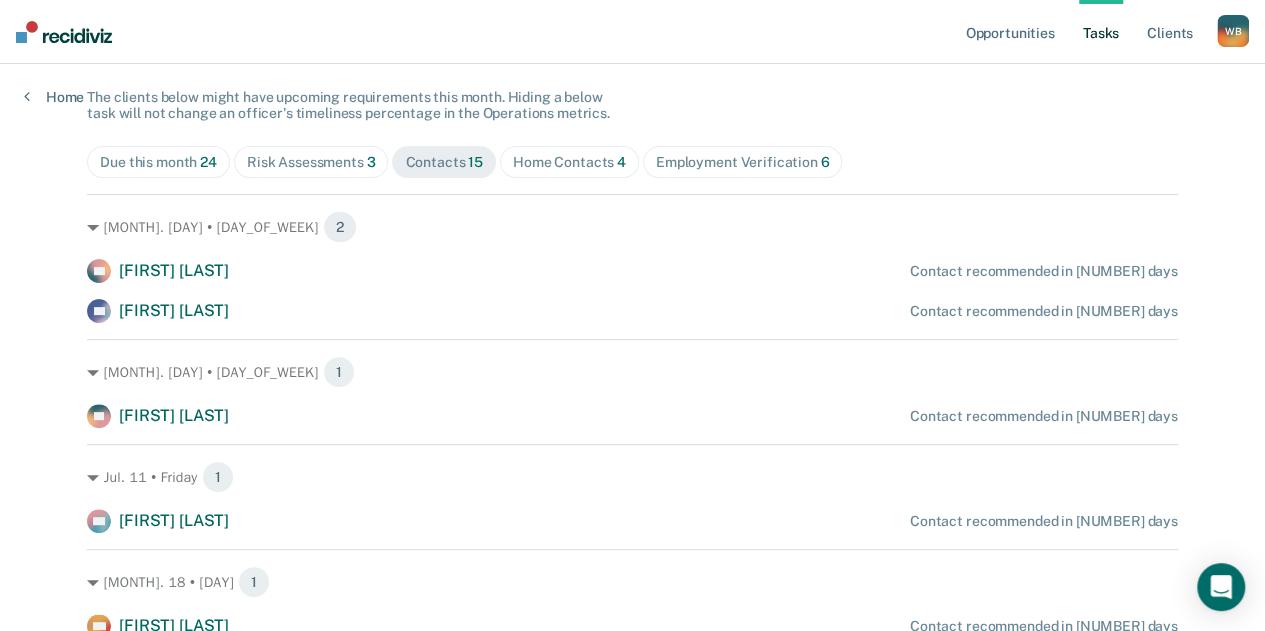 click on "Home Contacts   [NUMBER]" at bounding box center (569, 162) 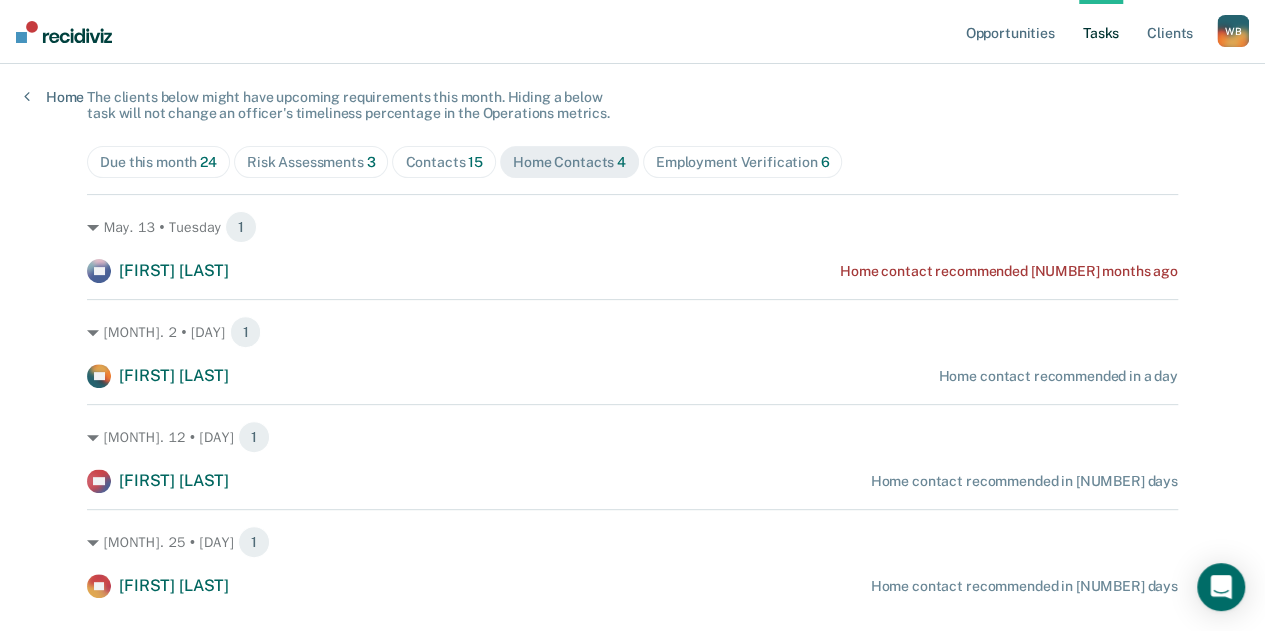 scroll, scrollTop: 209, scrollLeft: 0, axis: vertical 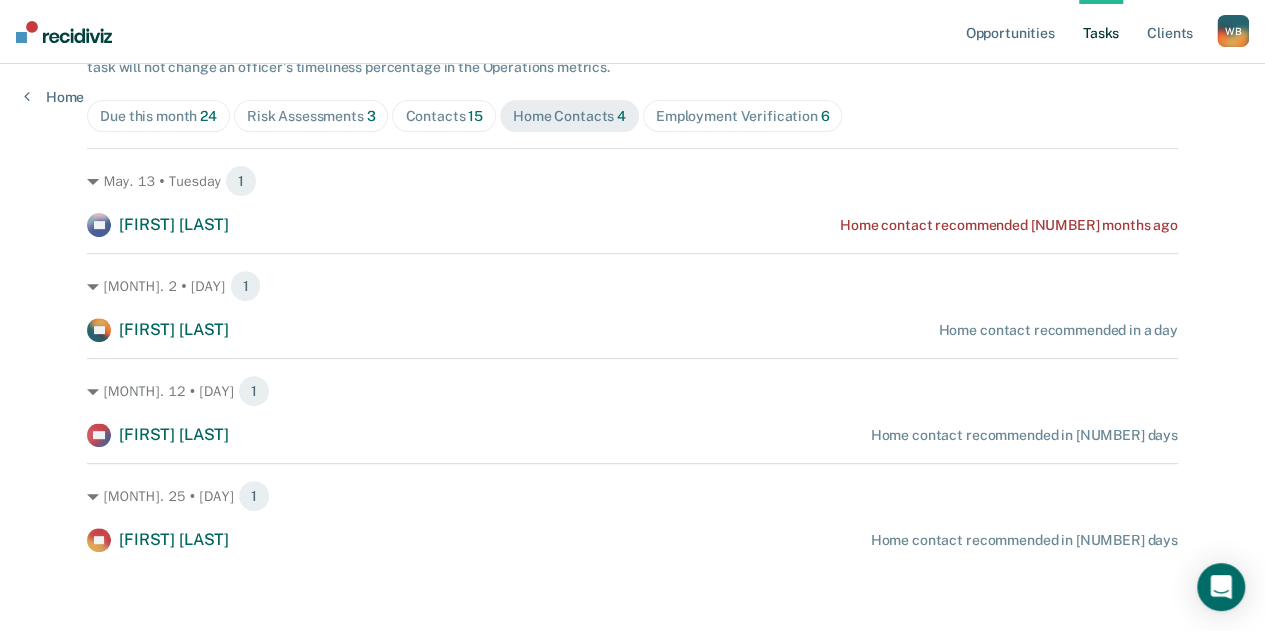 click on "Contacts   [NUMBER]" at bounding box center [158, 116] 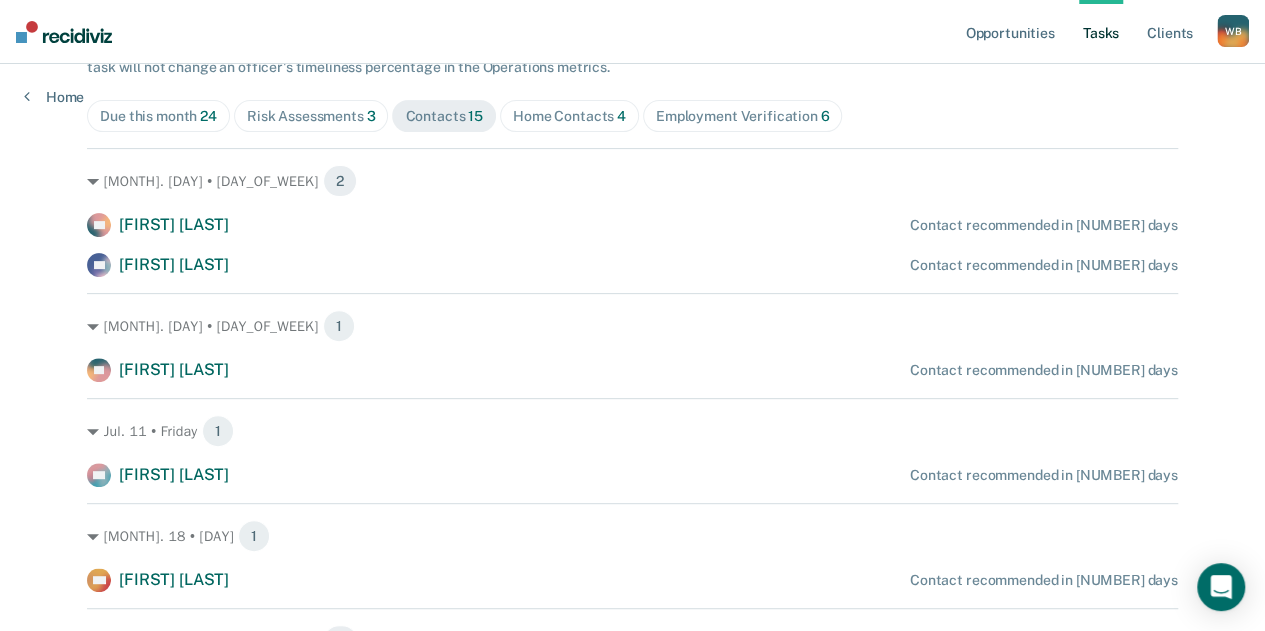 click on "Employment Verification   [NUMBER]" at bounding box center [158, 116] 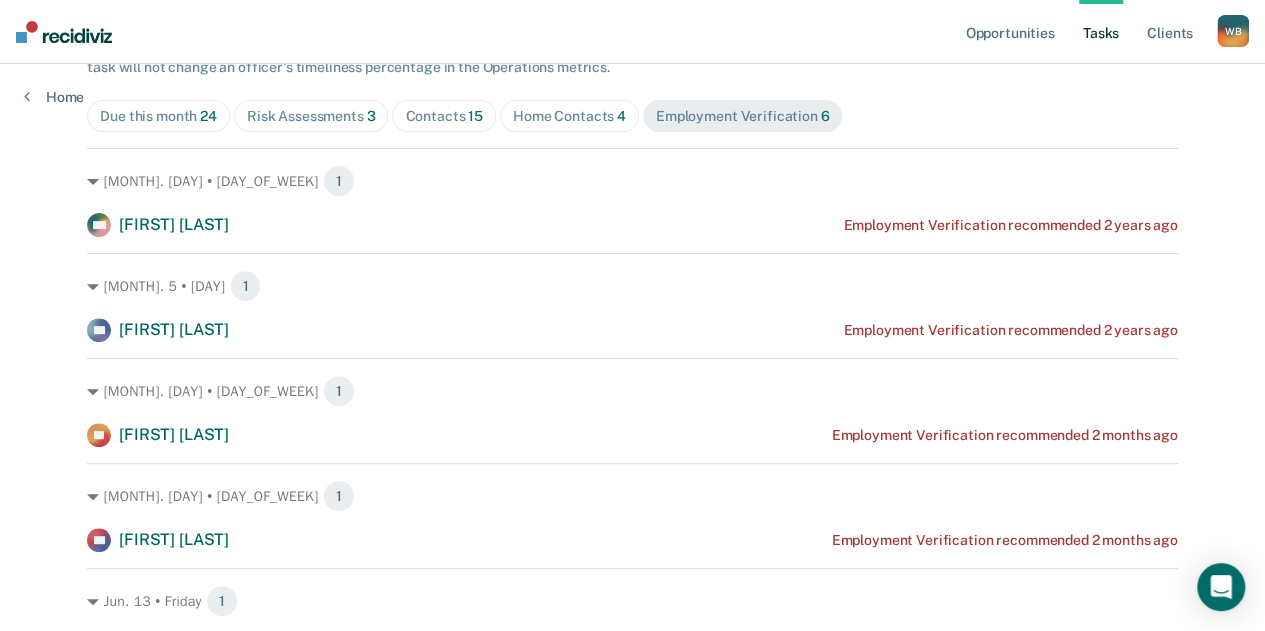 click on "Risk Assessments   3" at bounding box center (158, 116) 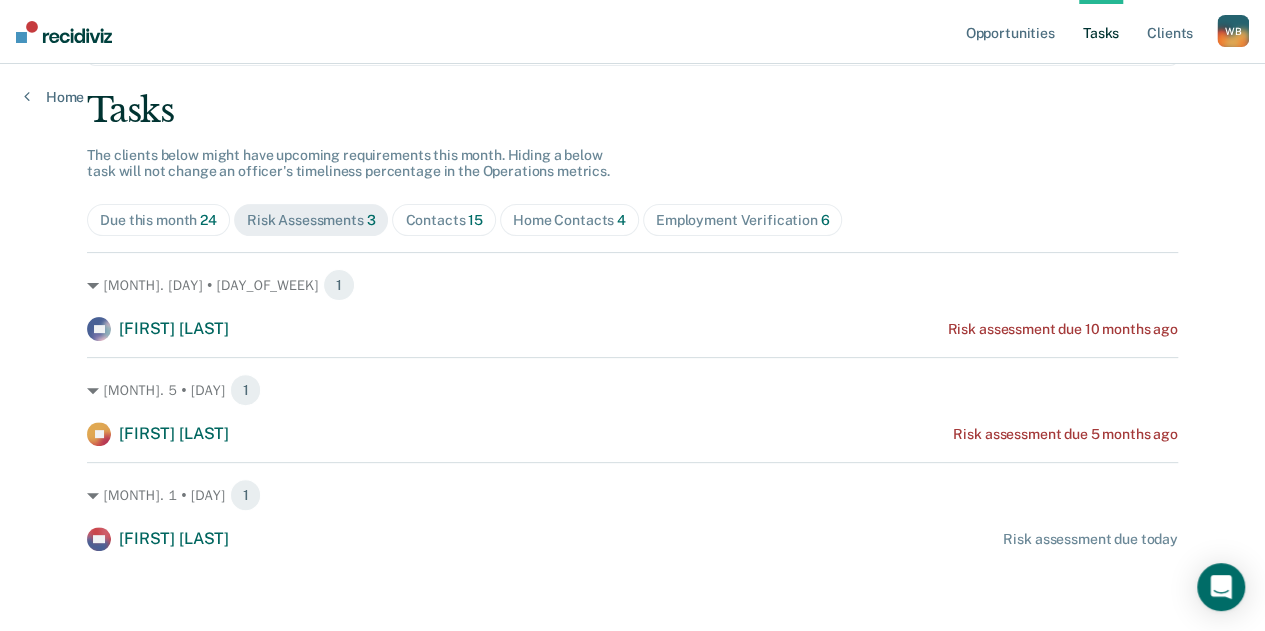 scroll, scrollTop: 104, scrollLeft: 0, axis: vertical 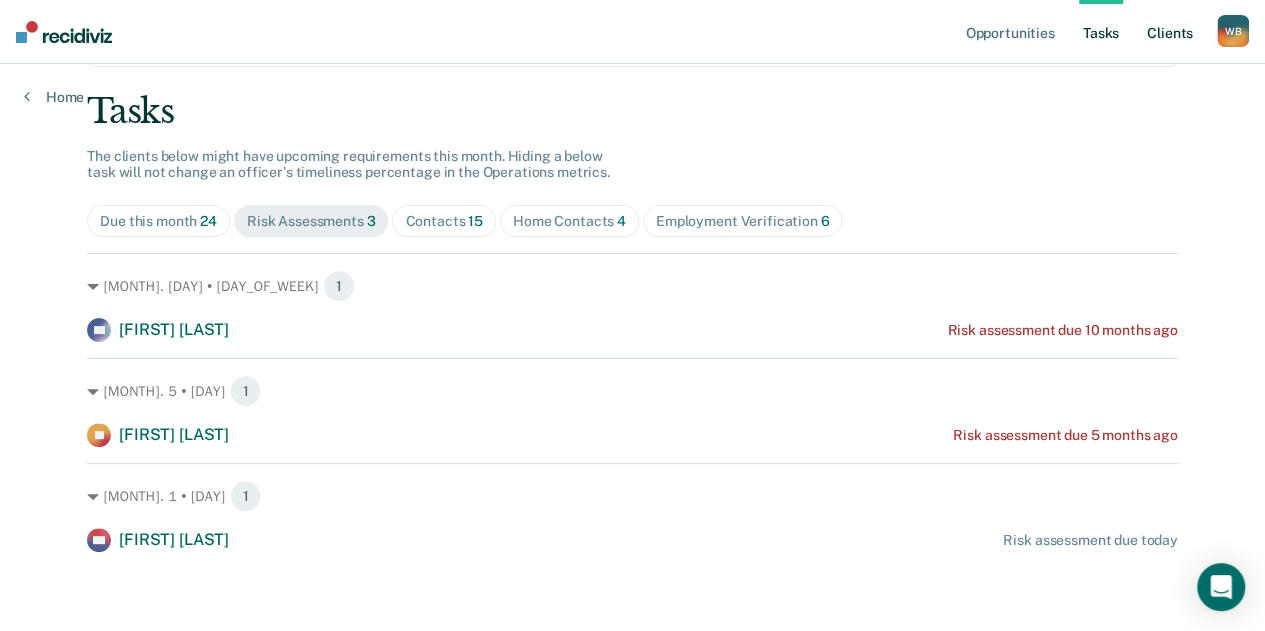 click on "Client s" at bounding box center (1170, 32) 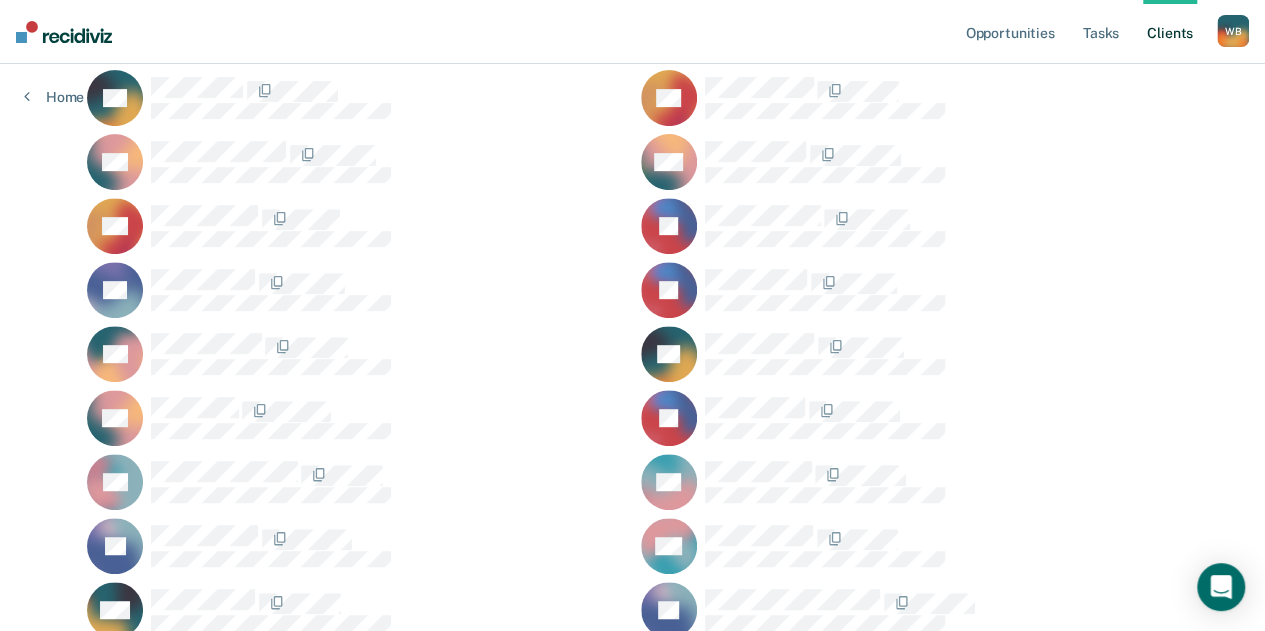scroll, scrollTop: 0, scrollLeft: 0, axis: both 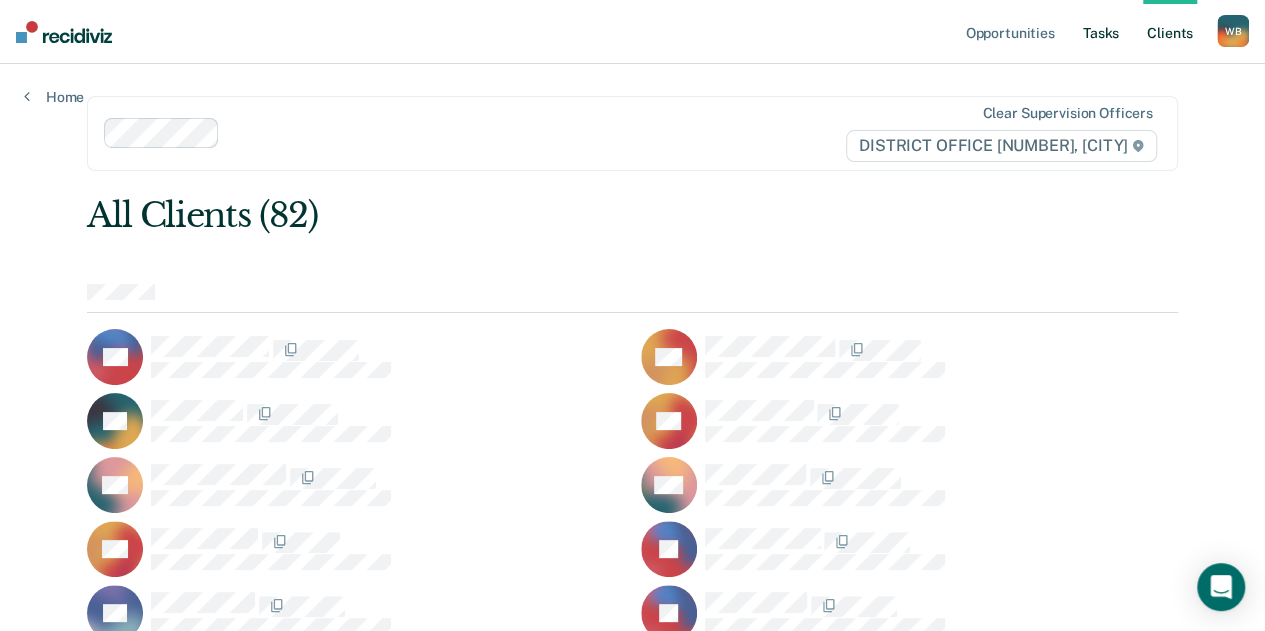 click on "Tasks" at bounding box center [1101, 32] 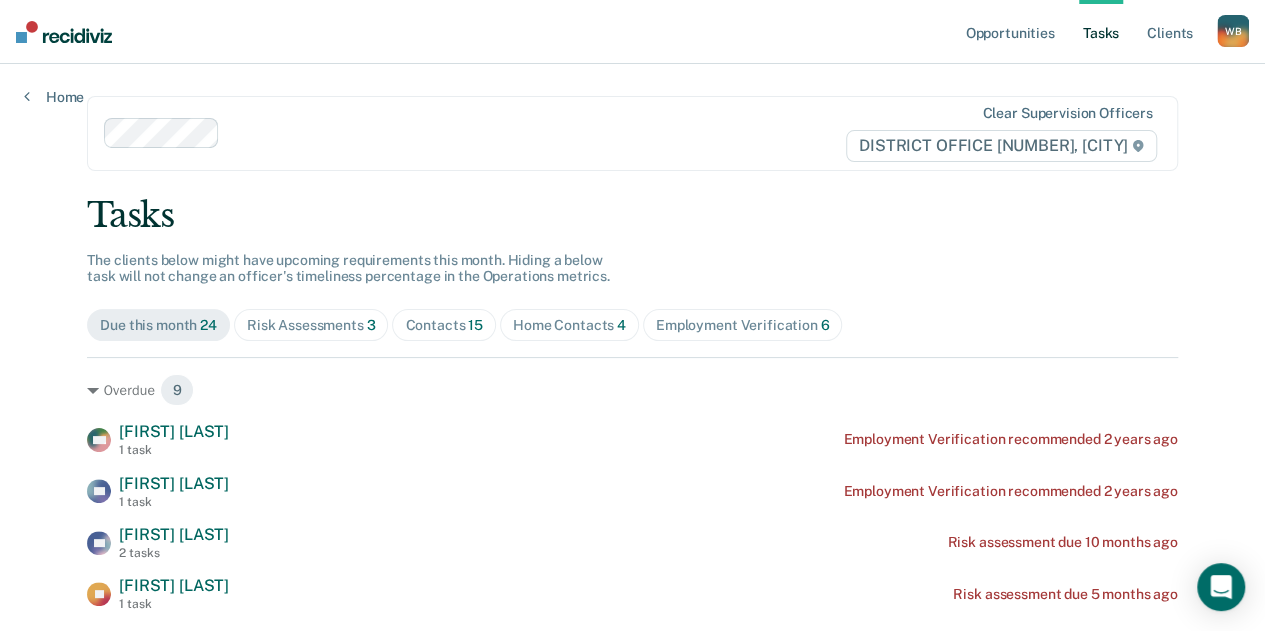 click on "Contacts   [NUMBER]" at bounding box center (311, 325) 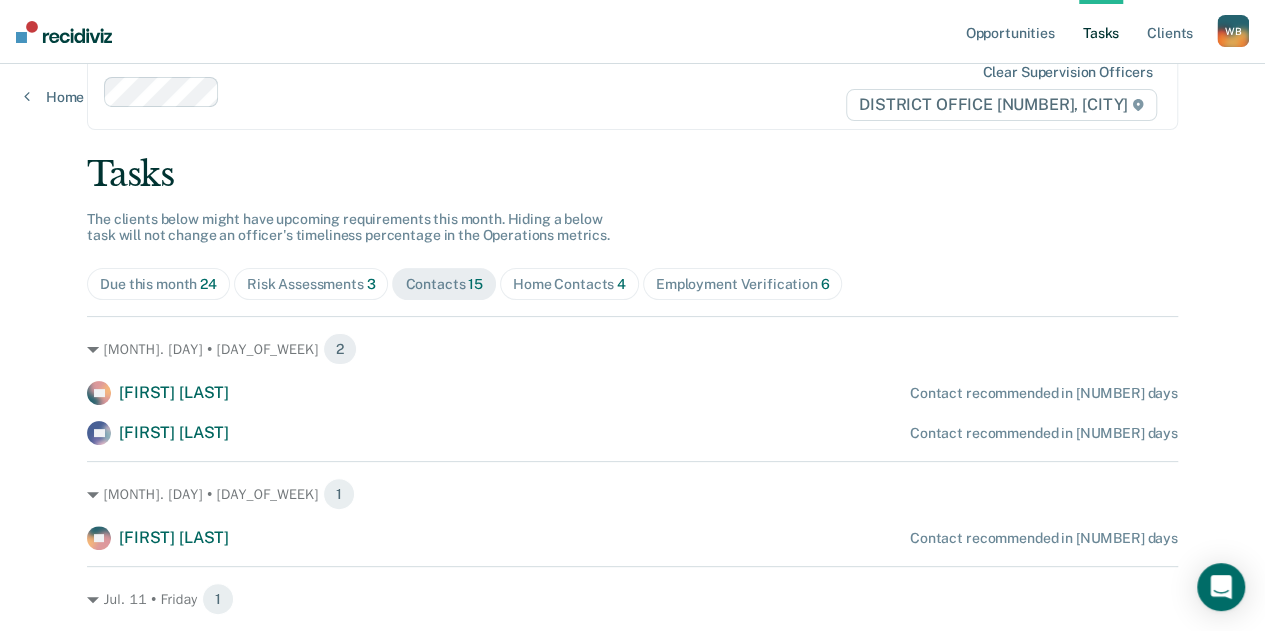 scroll, scrollTop: 44, scrollLeft: 0, axis: vertical 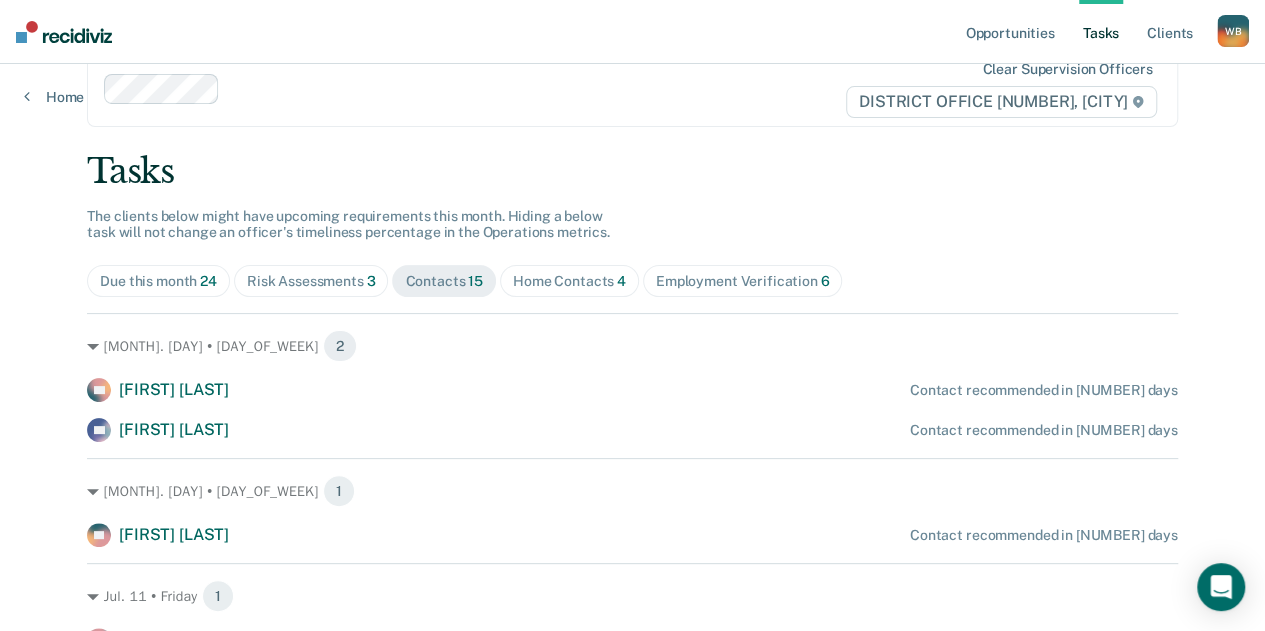 click on "Home Contacts   [NUMBER]" at bounding box center [158, 281] 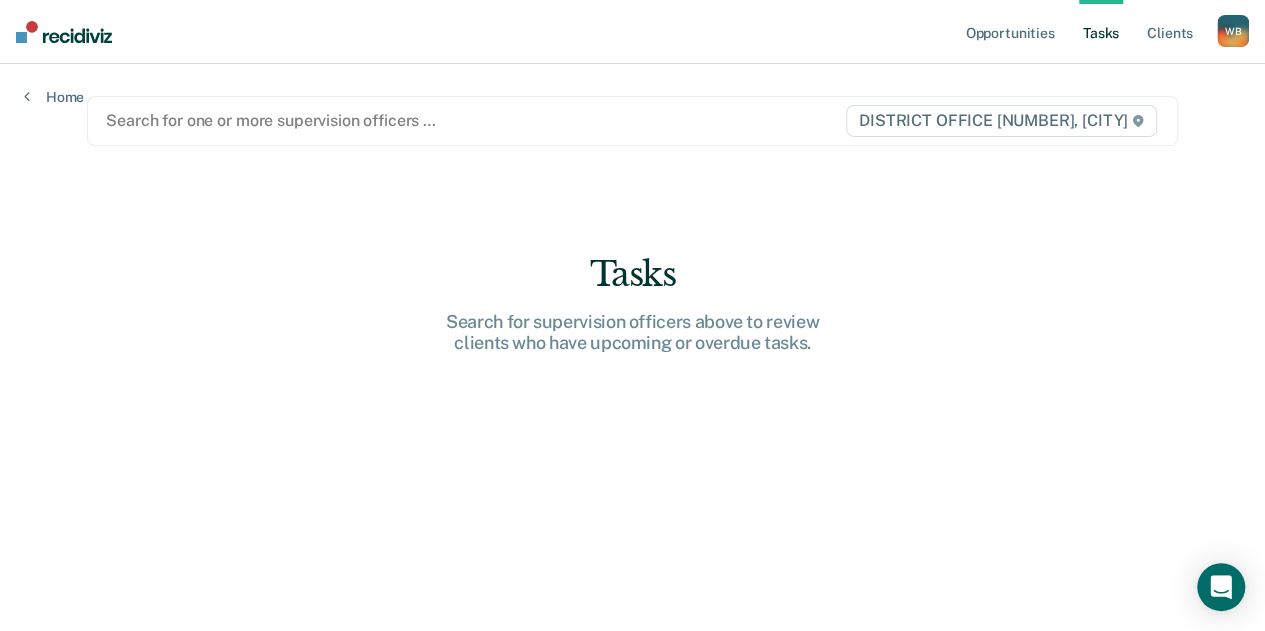 scroll, scrollTop: 0, scrollLeft: 0, axis: both 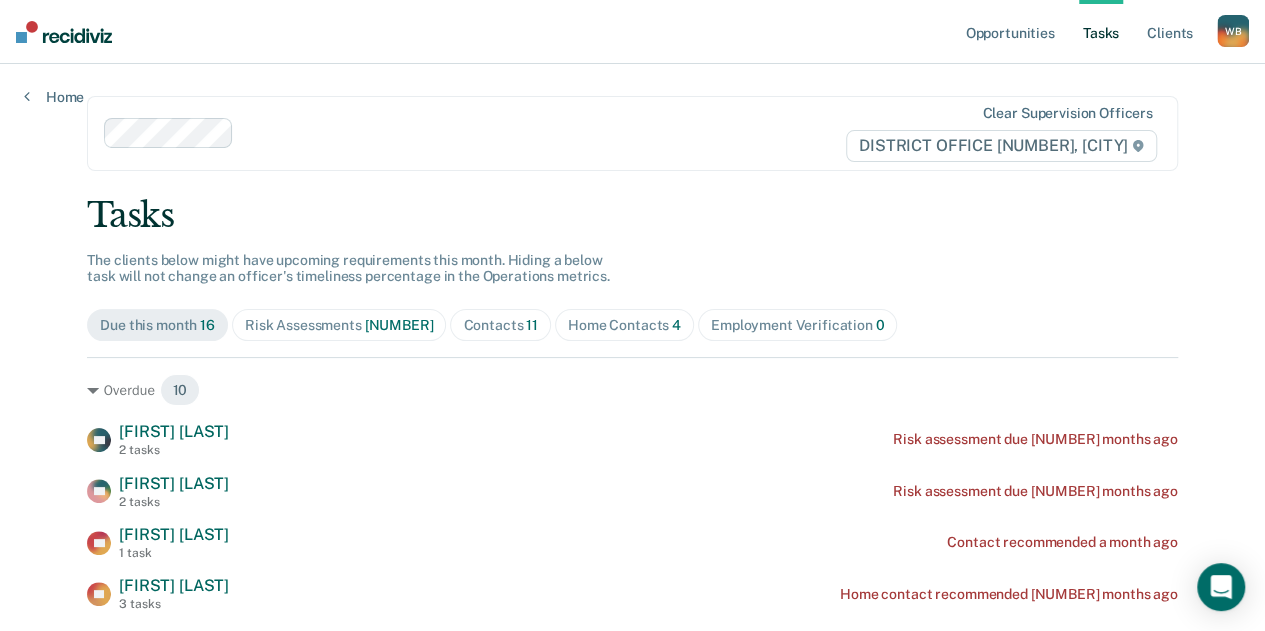 click on "Home Contacts   [NUMBER]" at bounding box center [624, 325] 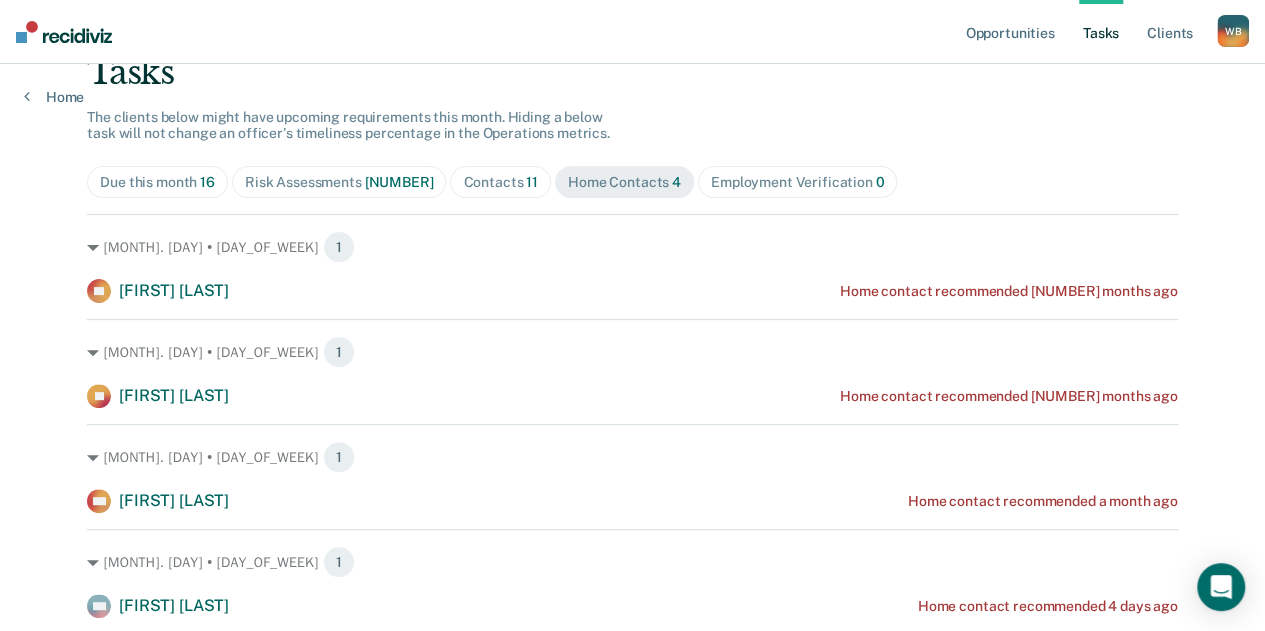 scroll, scrollTop: 209, scrollLeft: 0, axis: vertical 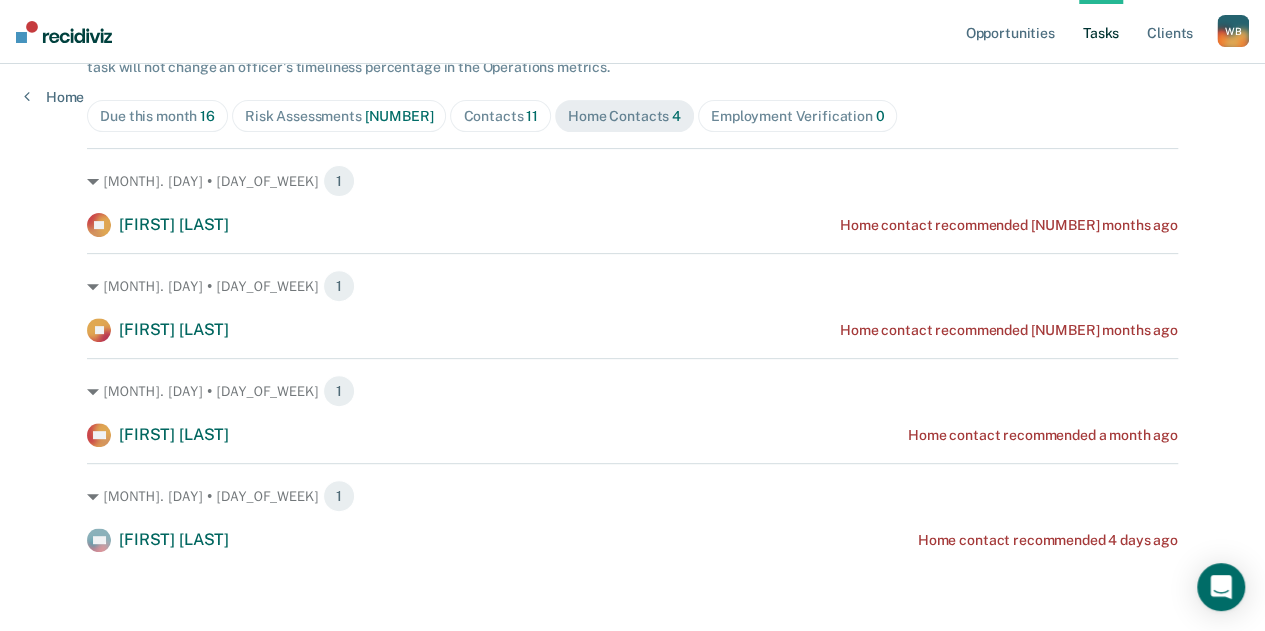 click on "Contacts   11" at bounding box center (500, 116) 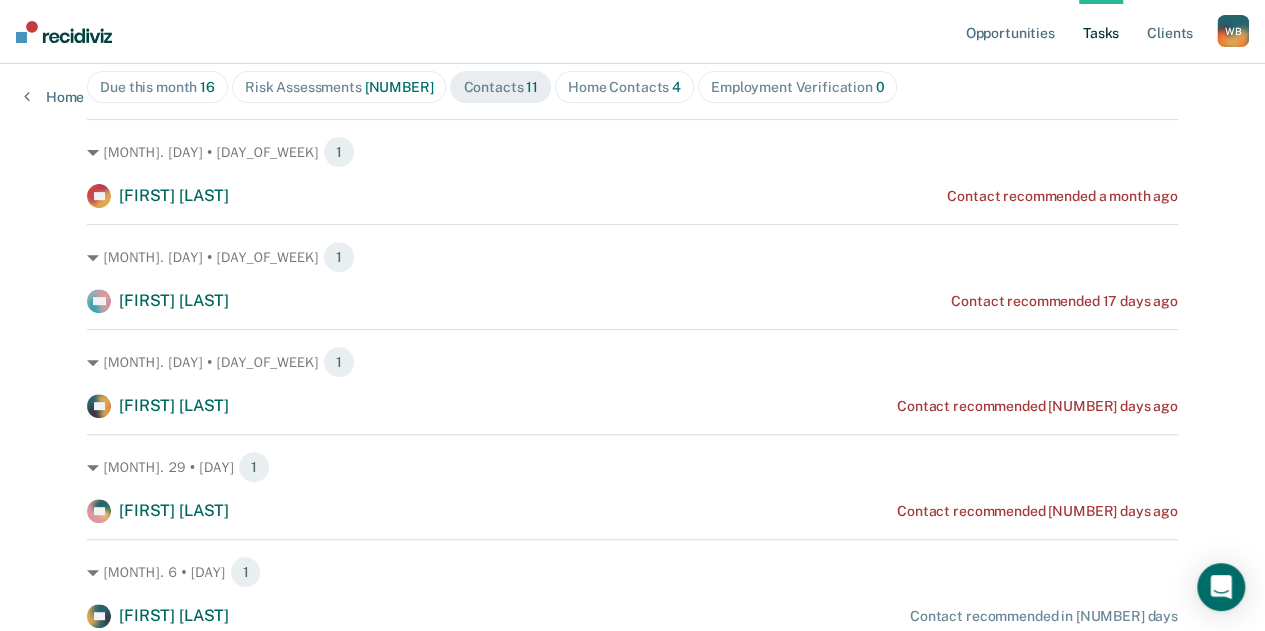 scroll, scrollTop: 241, scrollLeft: 0, axis: vertical 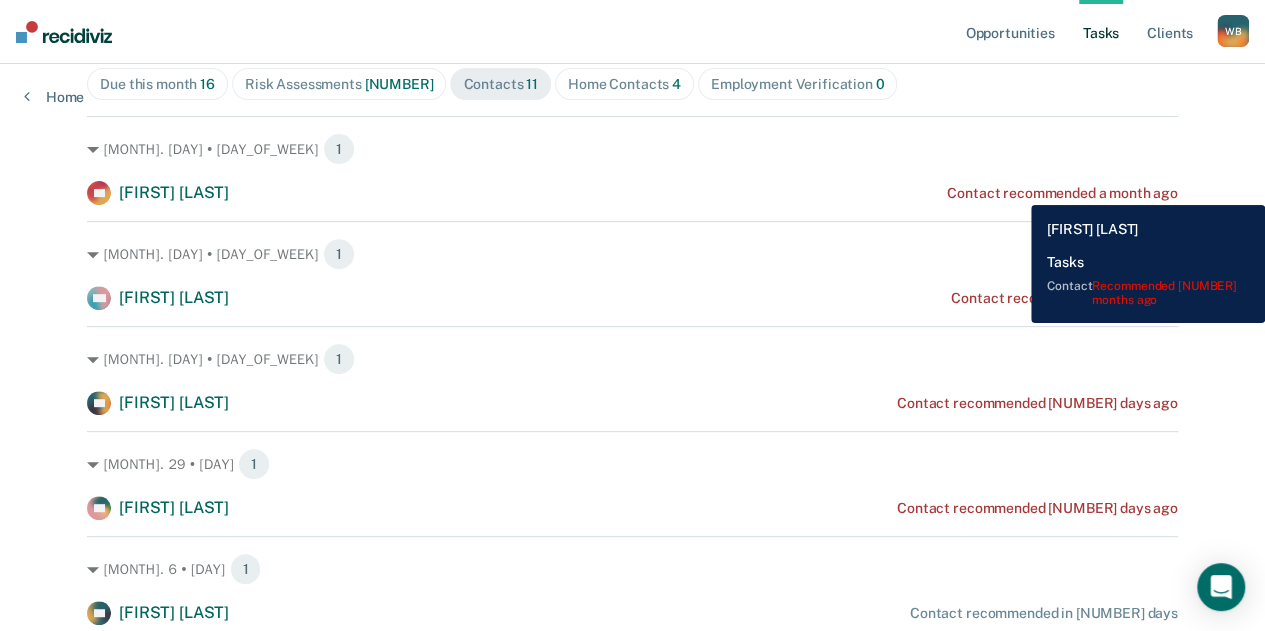 click on "Contact recommended a month ago" at bounding box center [1062, 193] 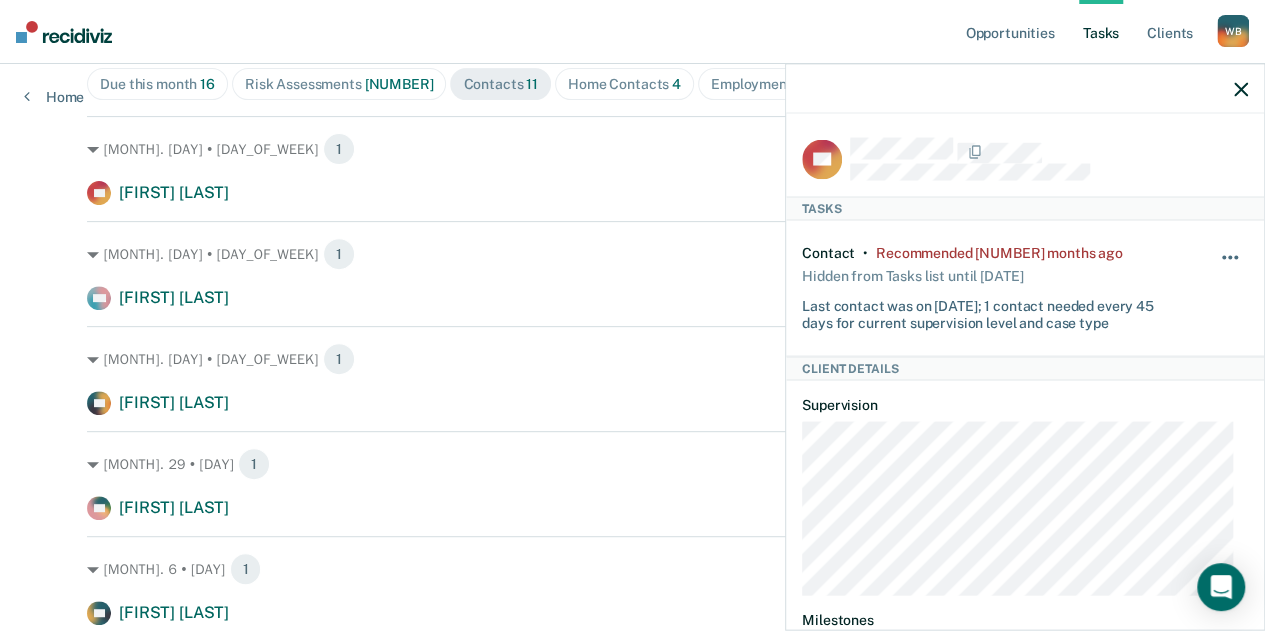 click at bounding box center (1231, 268) 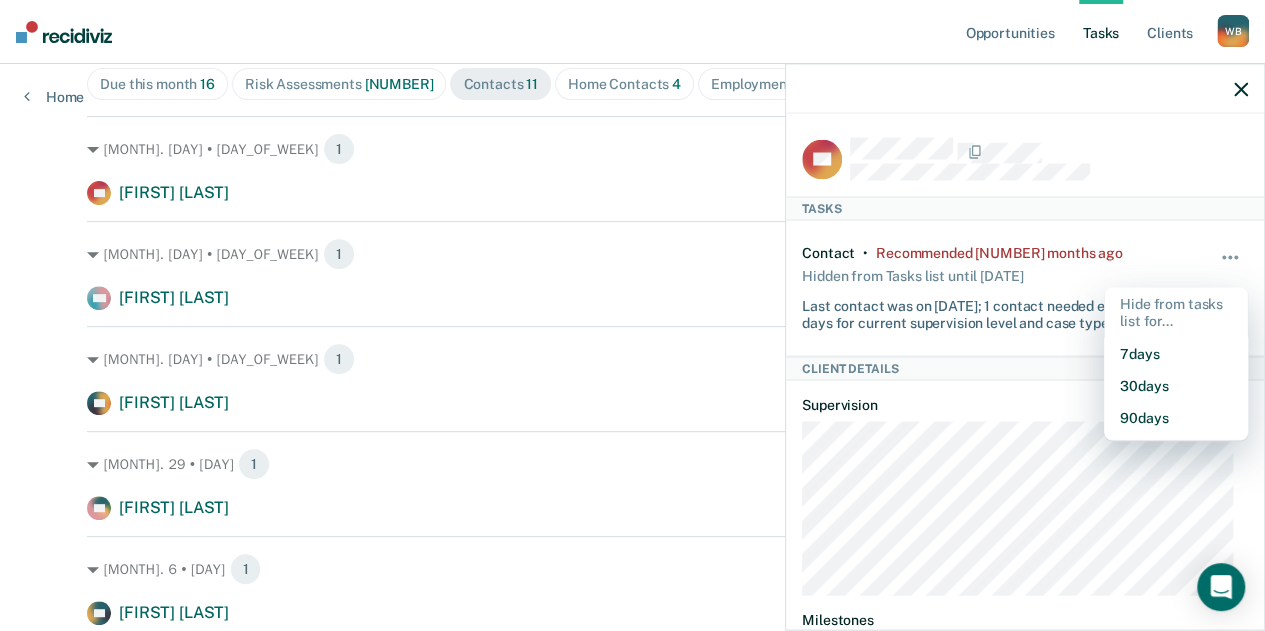 click on "Contact  •  Recommended [NUMBER] months ago Hidden from Tasks list until [DATE]; 1 contact needed every 45 days for current supervision level and case type Hide from tasks list for... 7  days 30  days 90  days" at bounding box center (1025, 288) 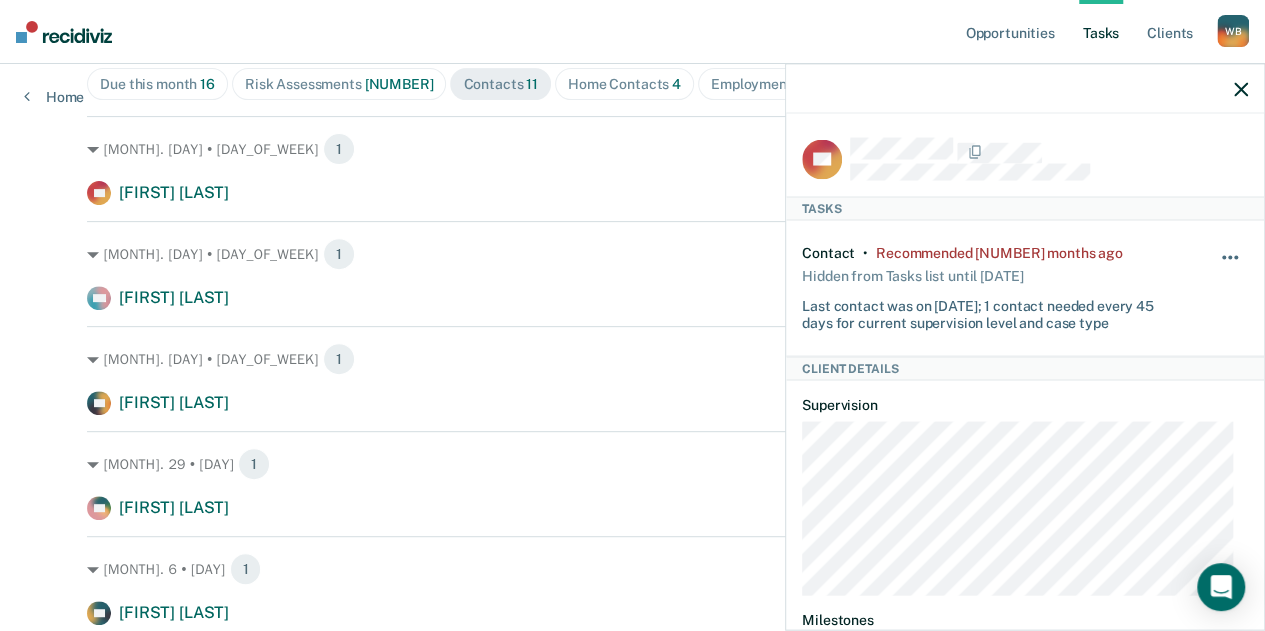 click at bounding box center (1231, 268) 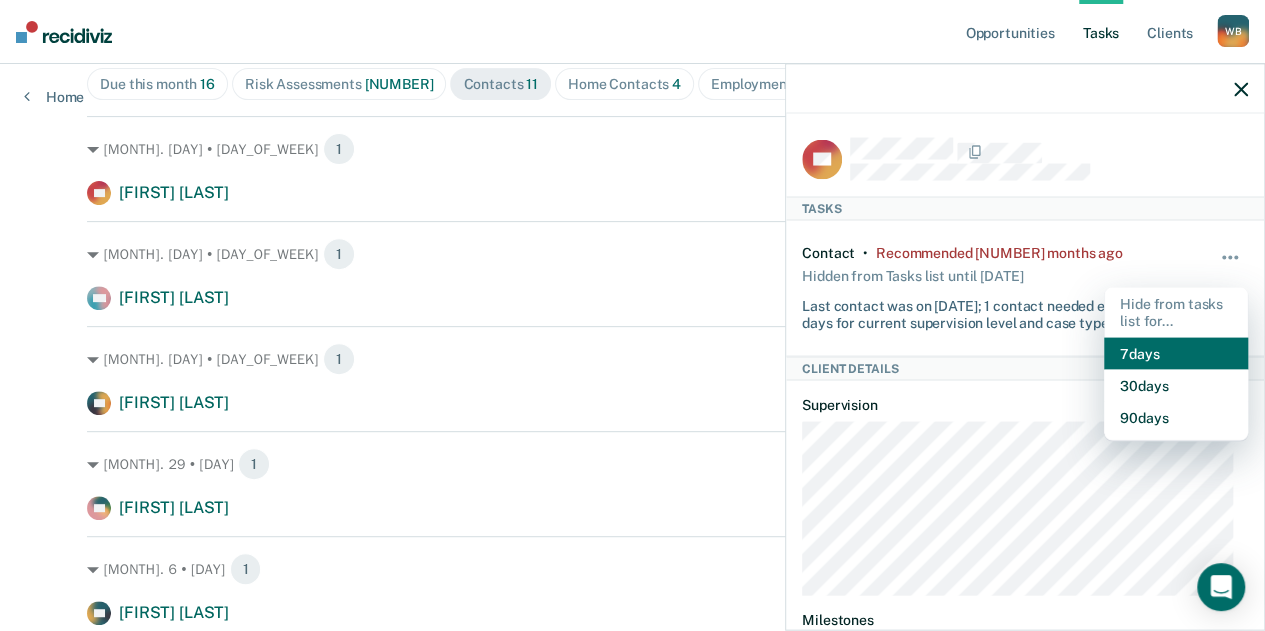 click on "[NUMBER] days" at bounding box center (1176, 353) 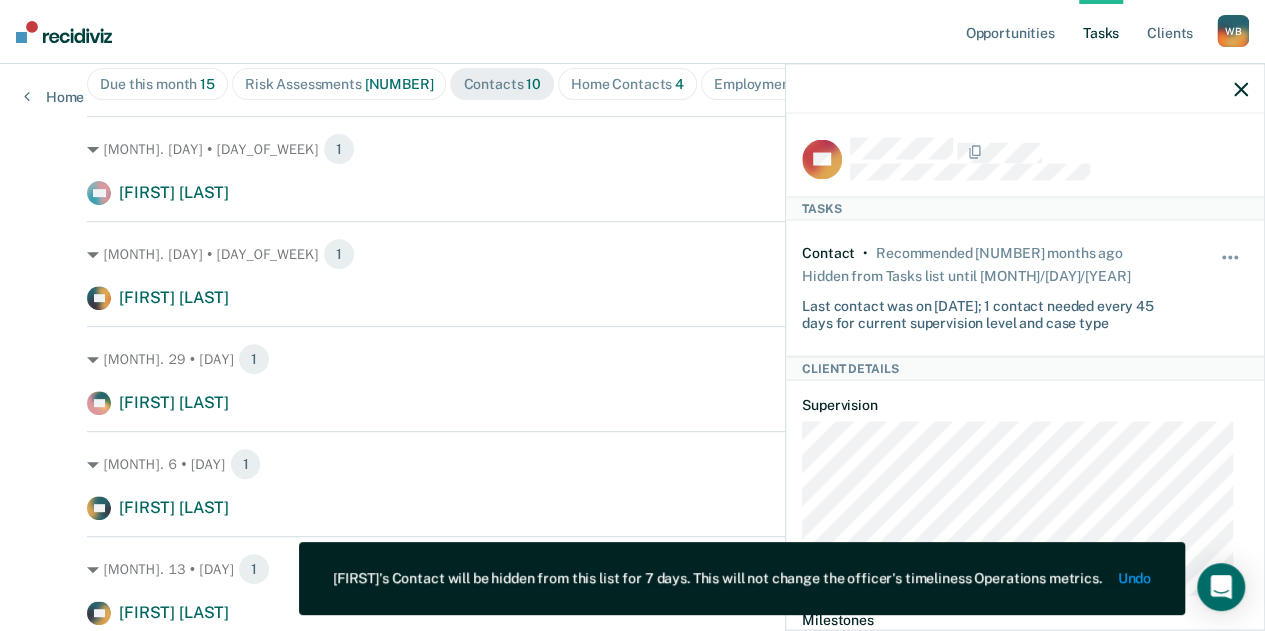 click at bounding box center [1241, 89] 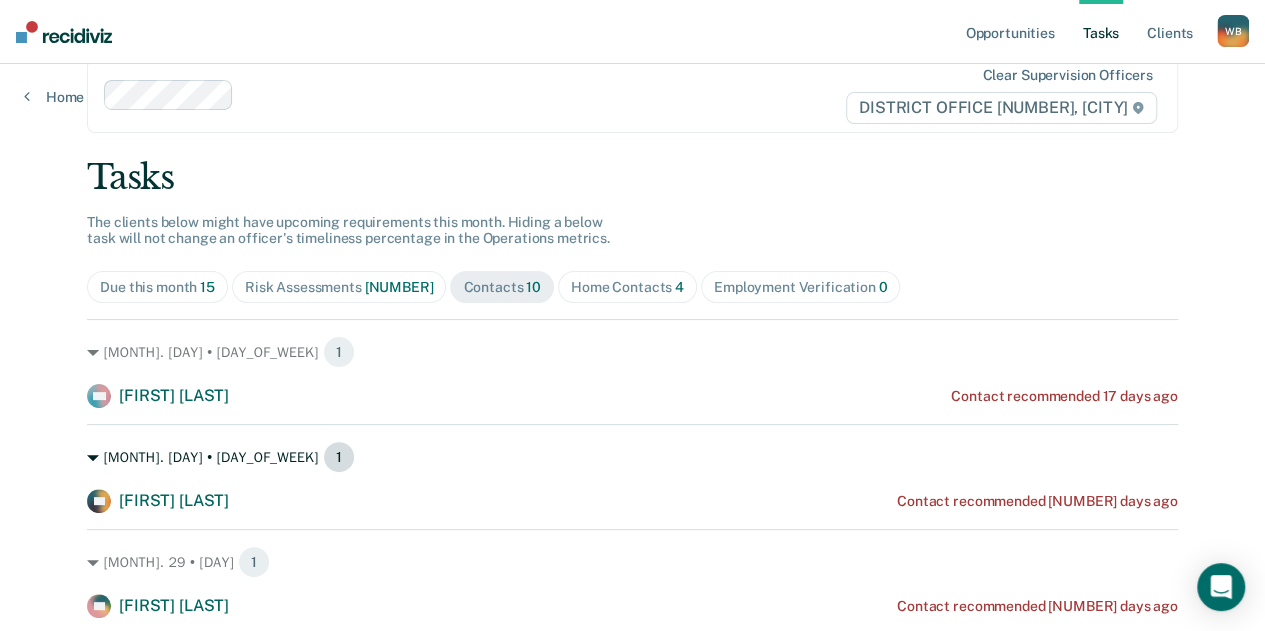 scroll, scrollTop: 0, scrollLeft: 0, axis: both 